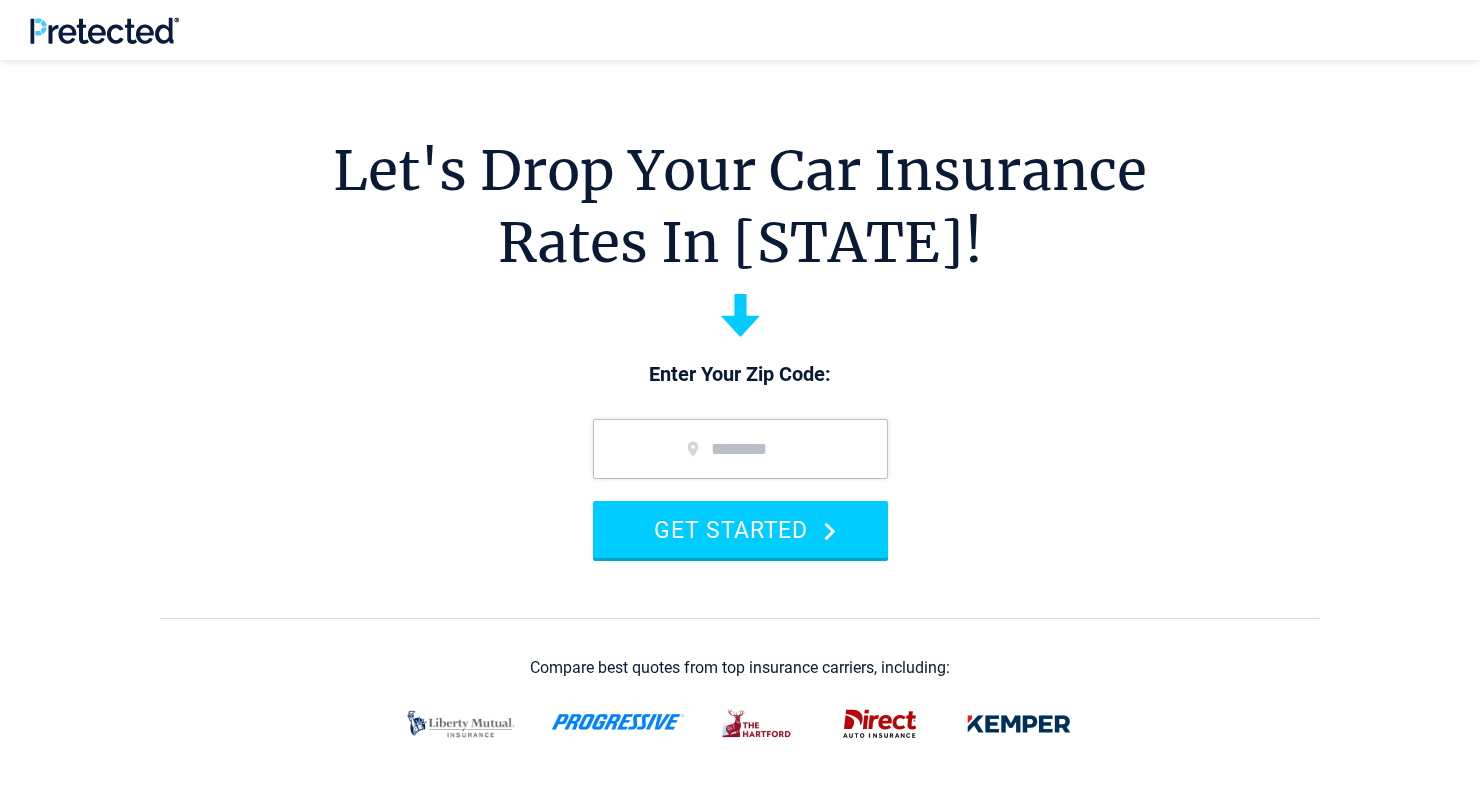 scroll, scrollTop: 196, scrollLeft: 0, axis: vertical 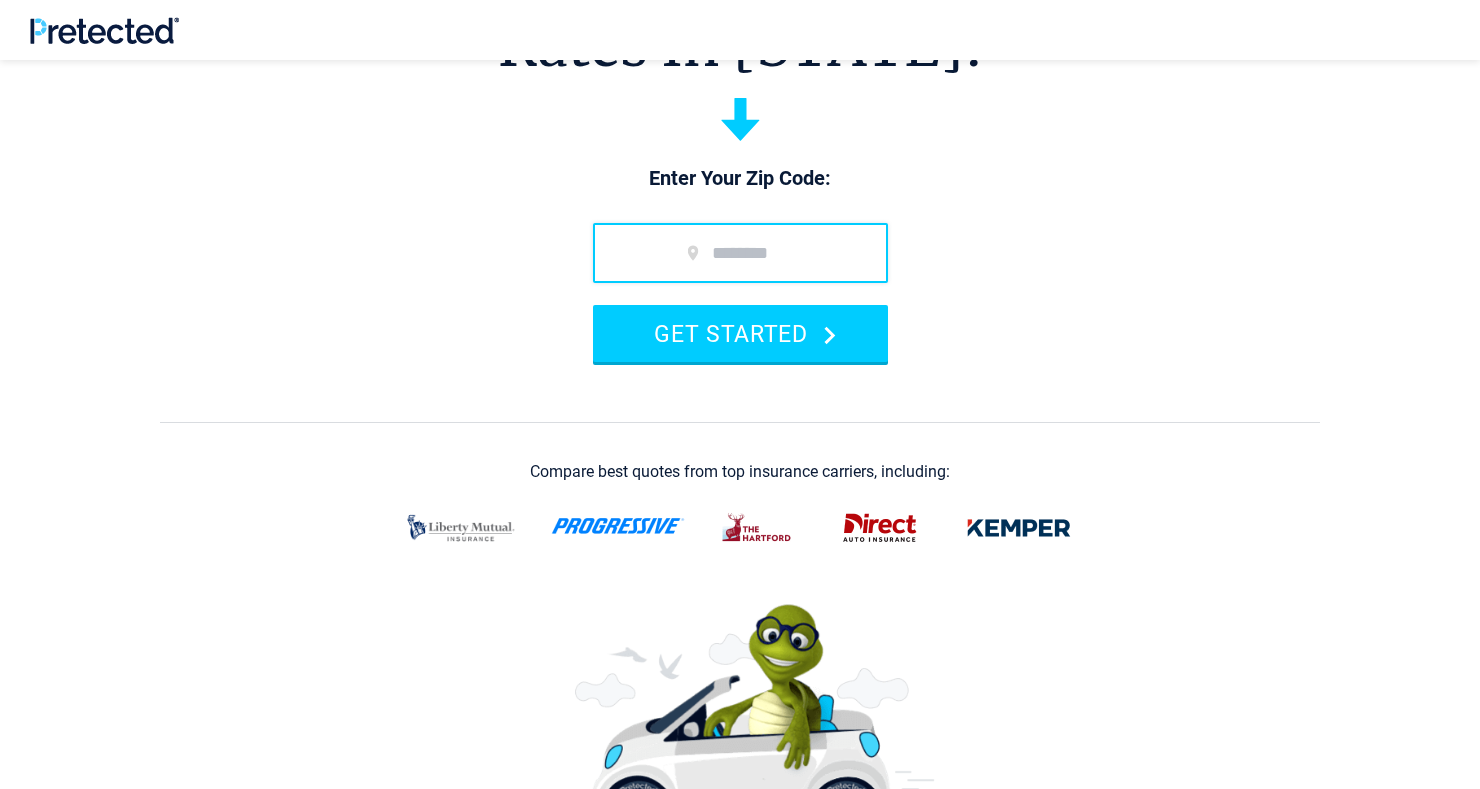 click at bounding box center [740, 253] 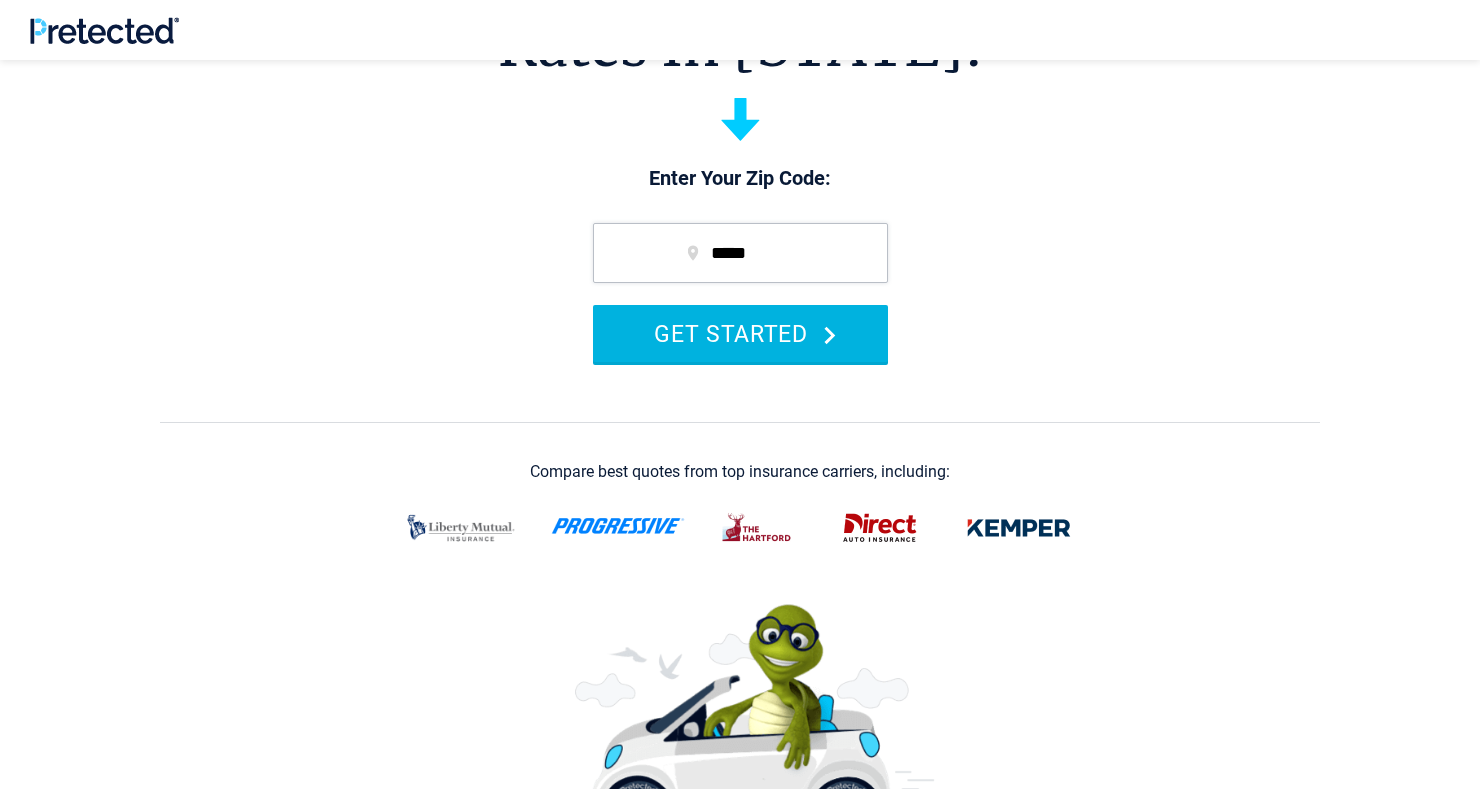 click 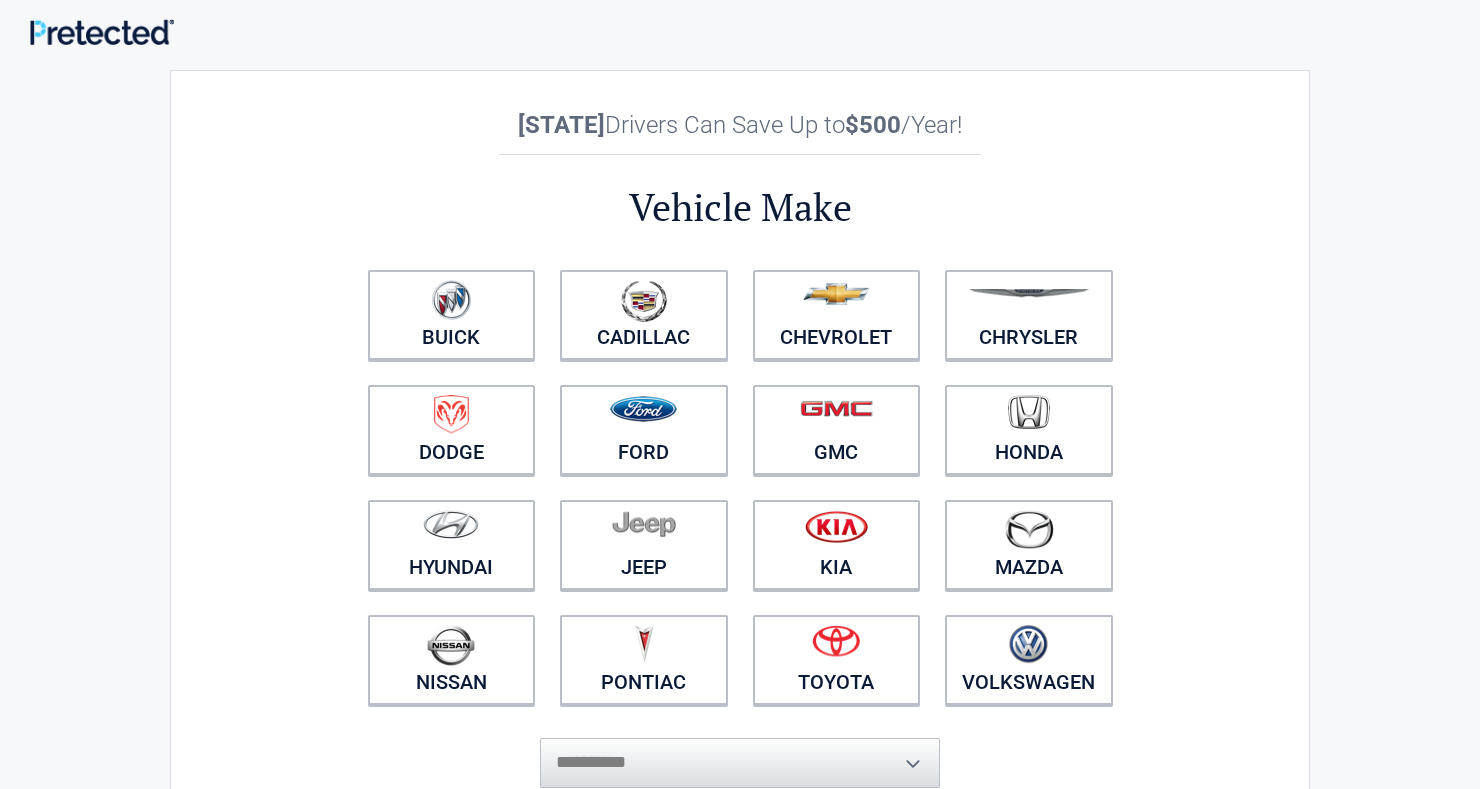 scroll, scrollTop: 0, scrollLeft: 0, axis: both 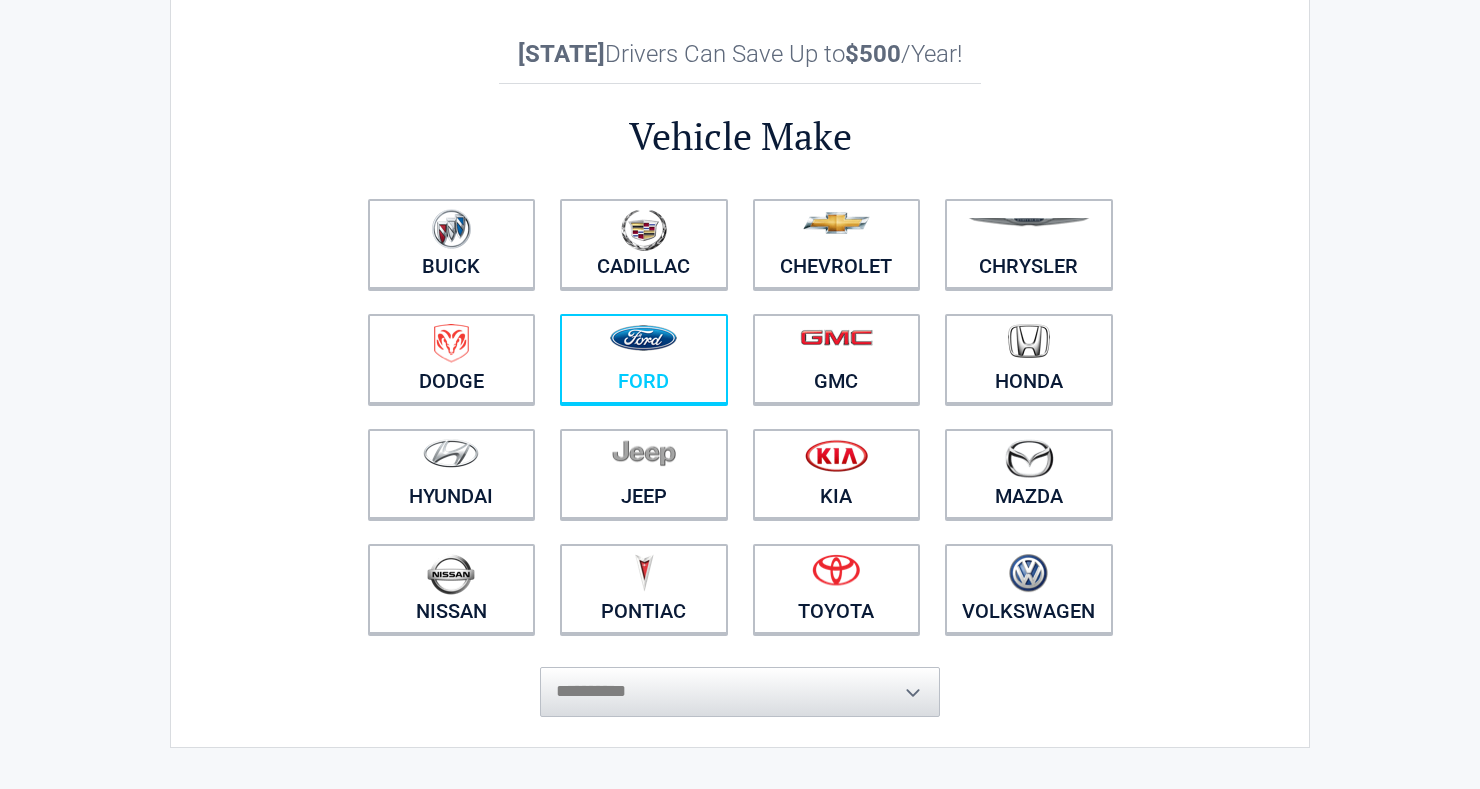 click on "Ford" at bounding box center [644, 359] 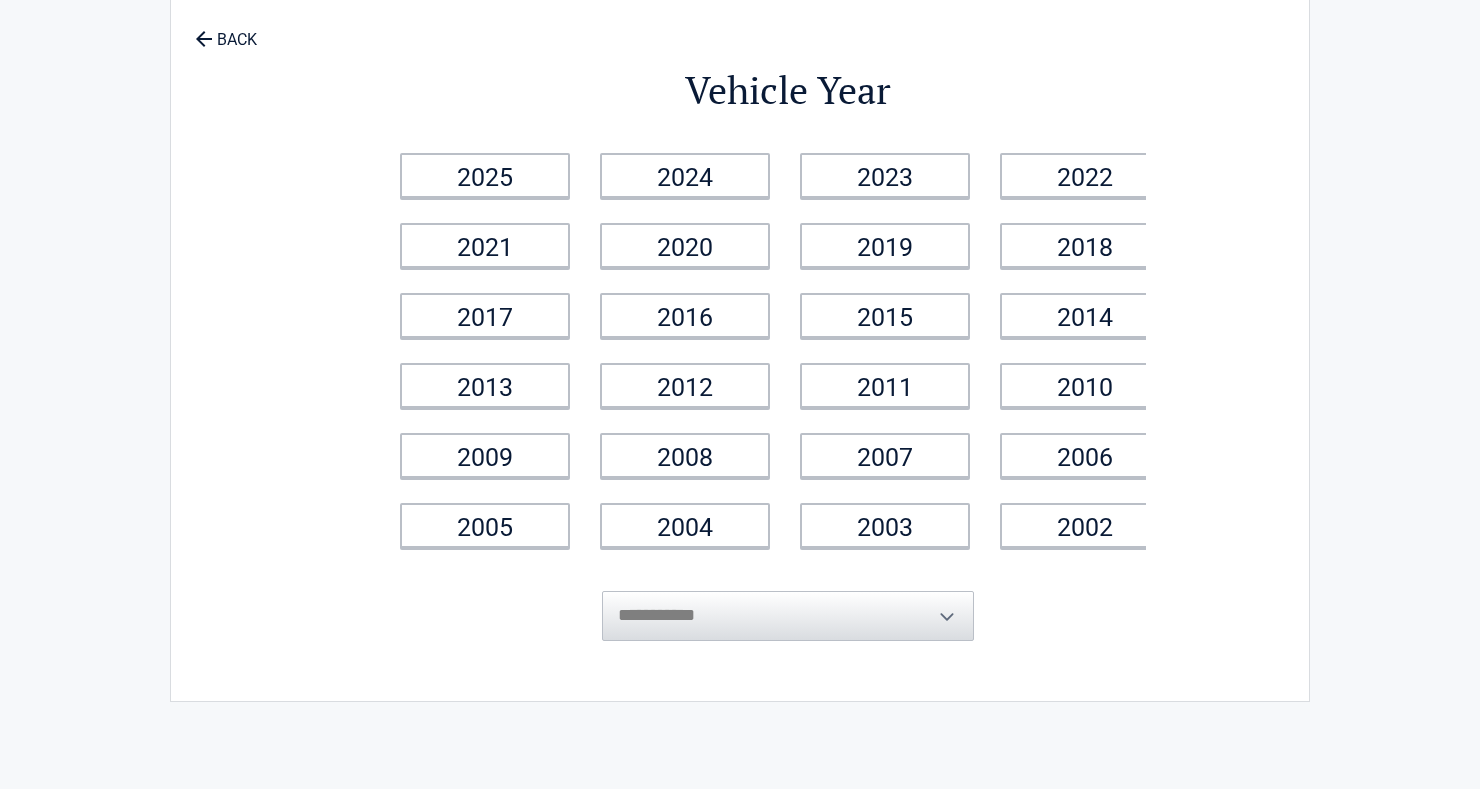 scroll, scrollTop: 0, scrollLeft: 0, axis: both 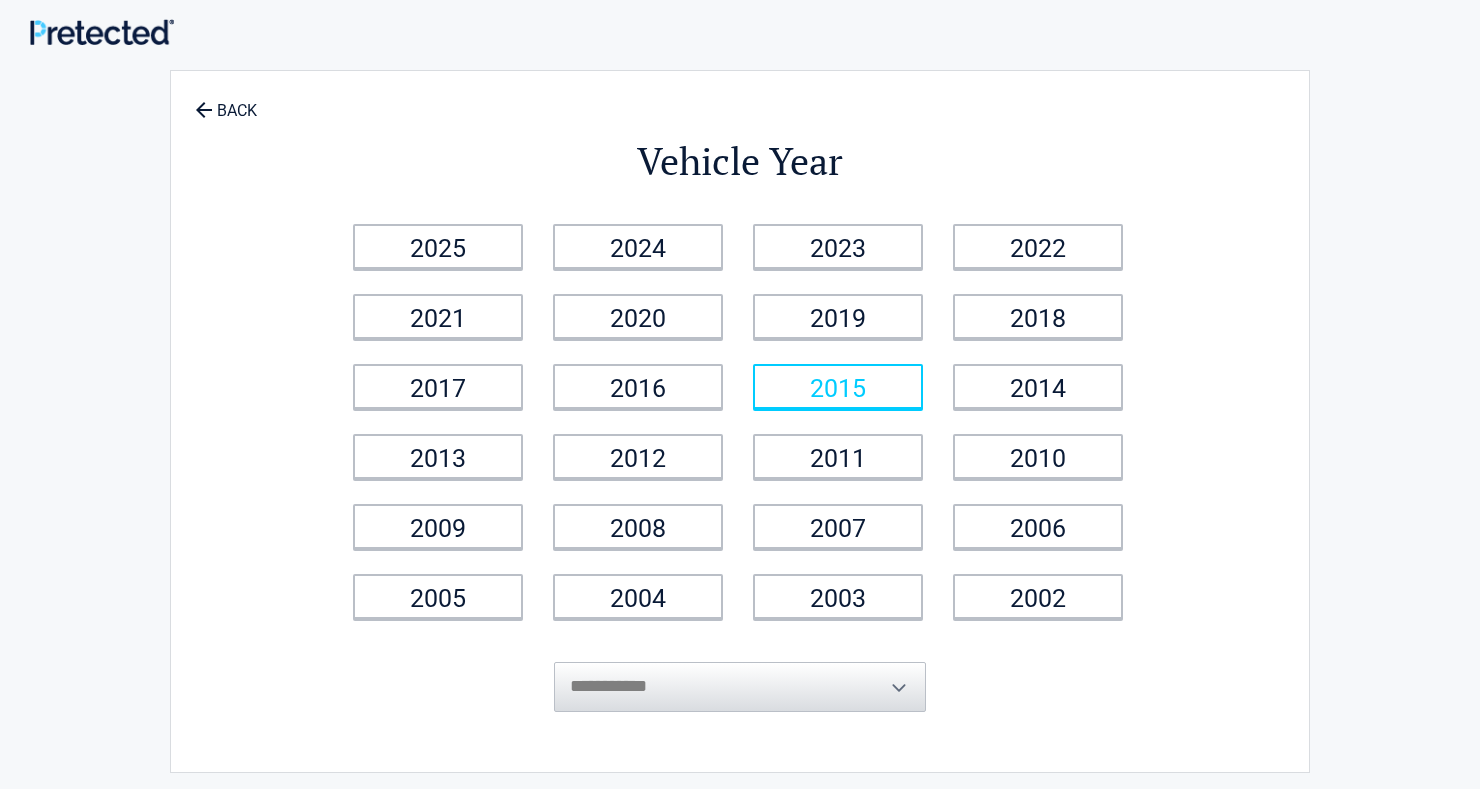 click on "2015" at bounding box center [838, 386] 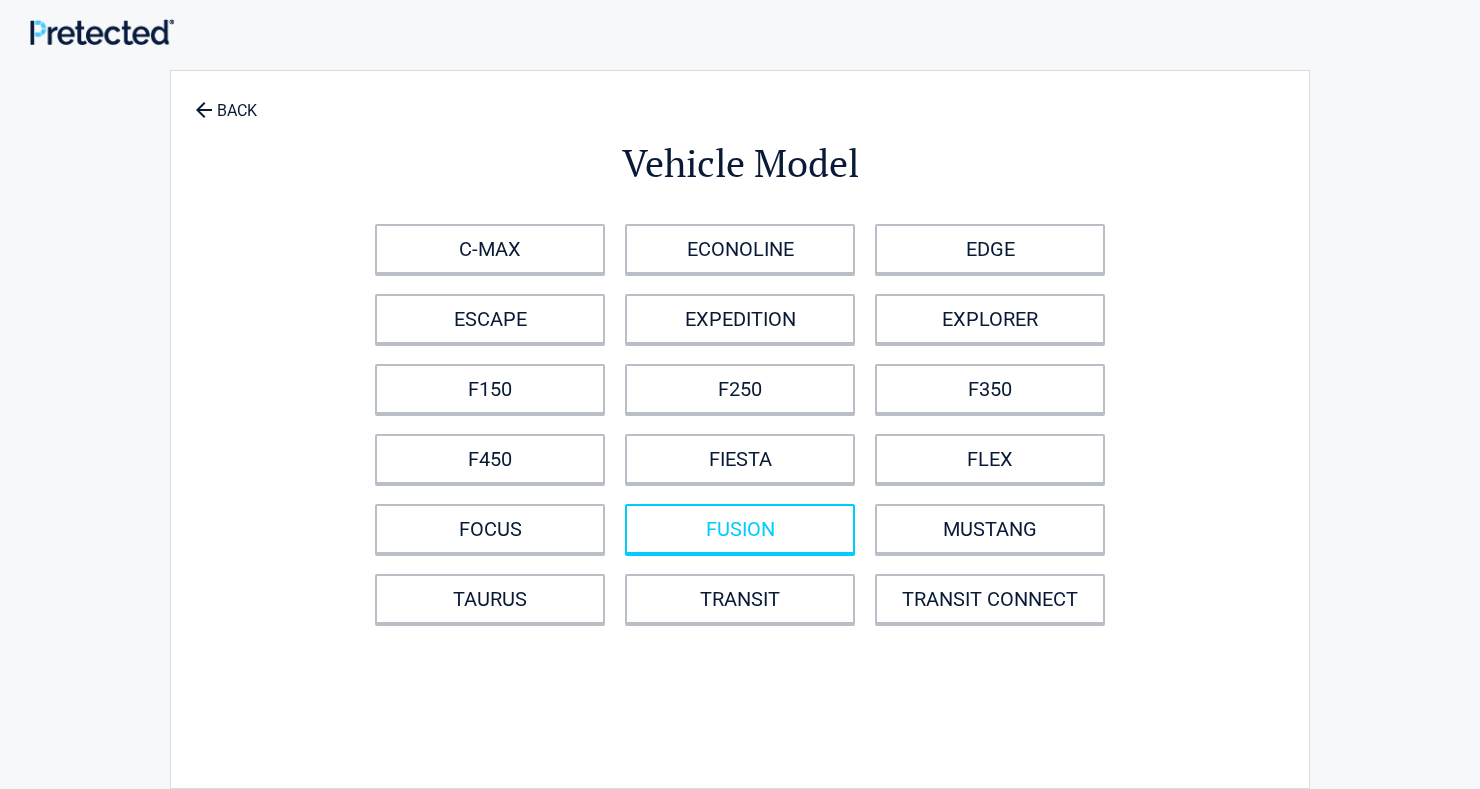 click on "FUSION" at bounding box center [740, 529] 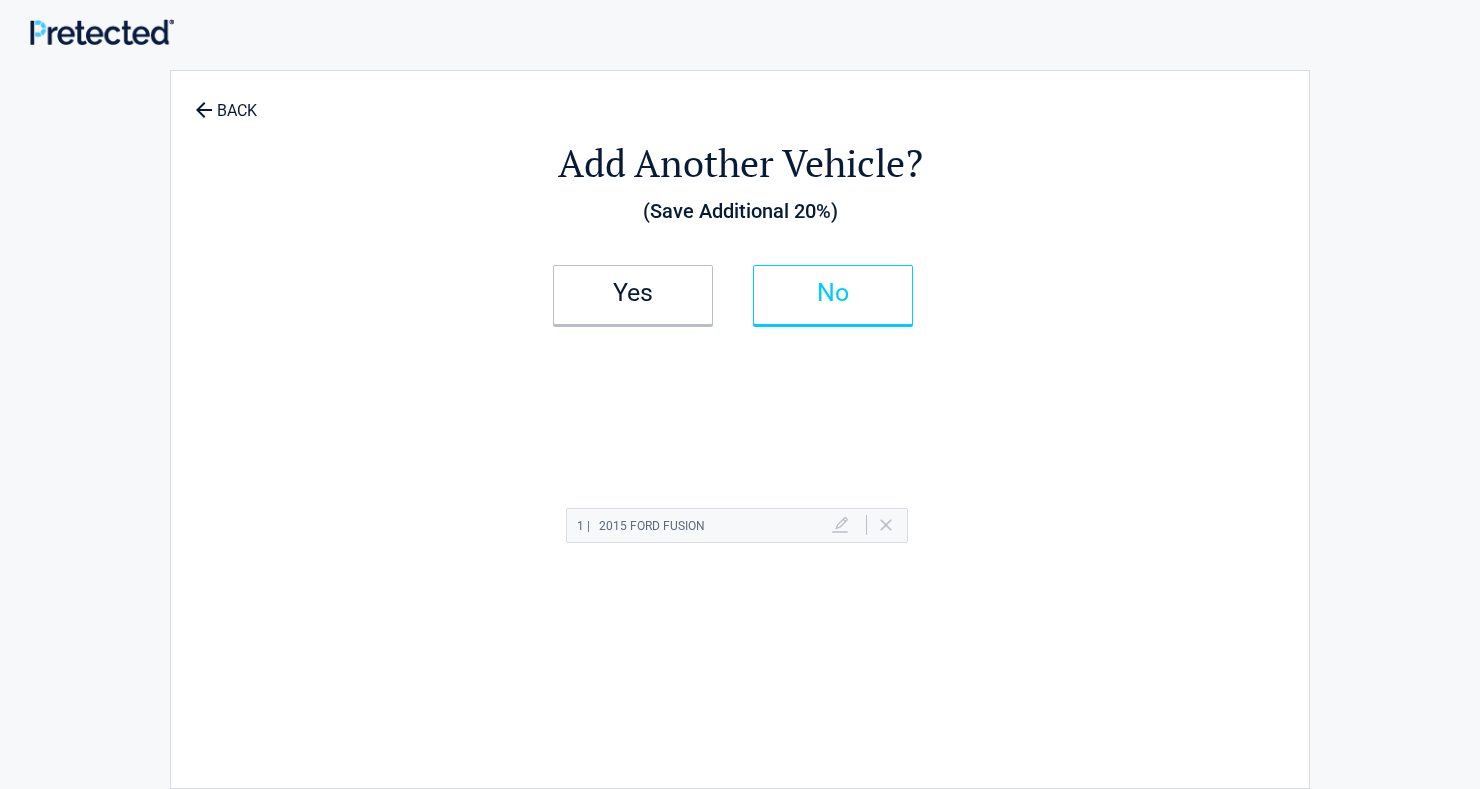 click on "No" at bounding box center (833, 293) 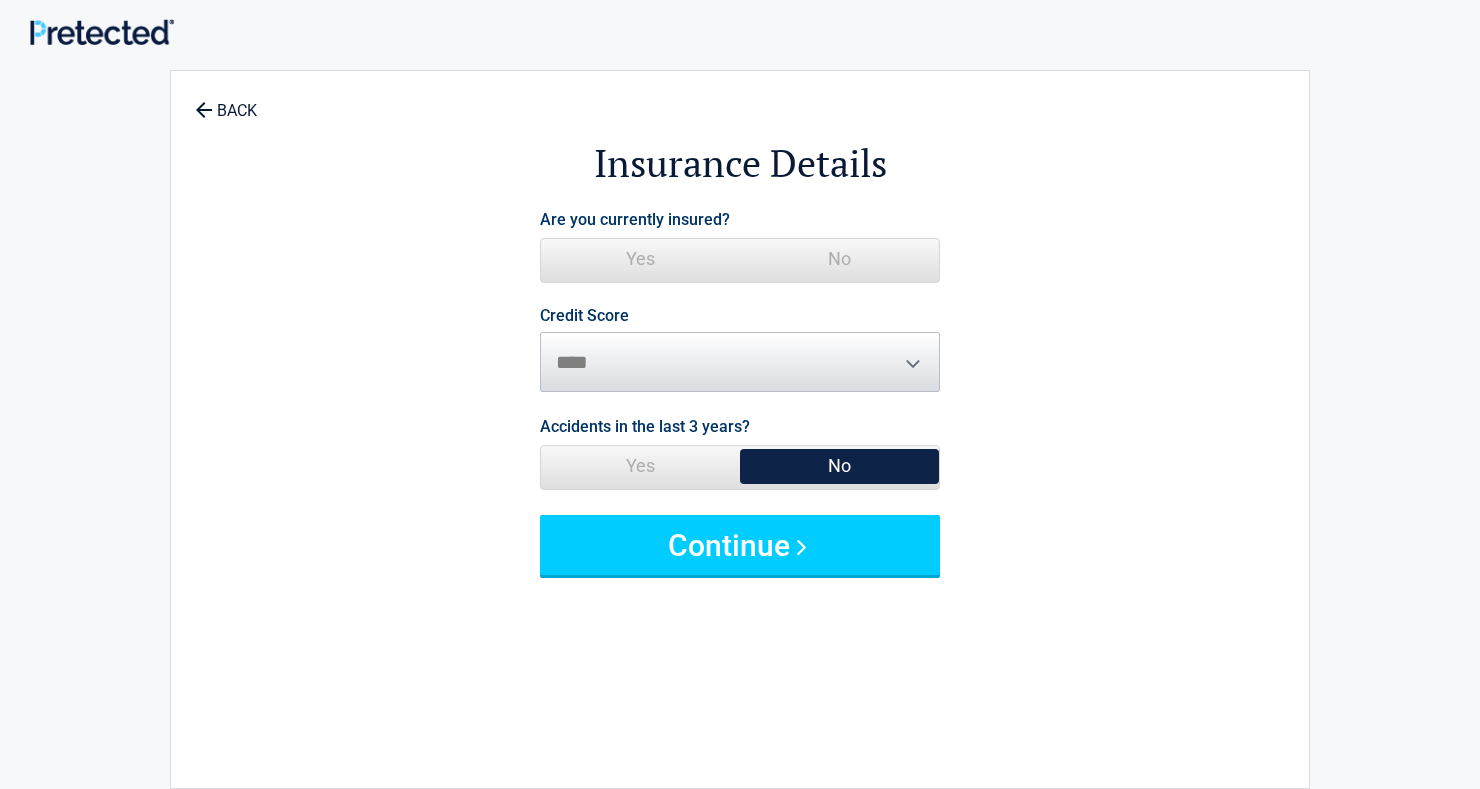 click on "Yes" at bounding box center [640, 259] 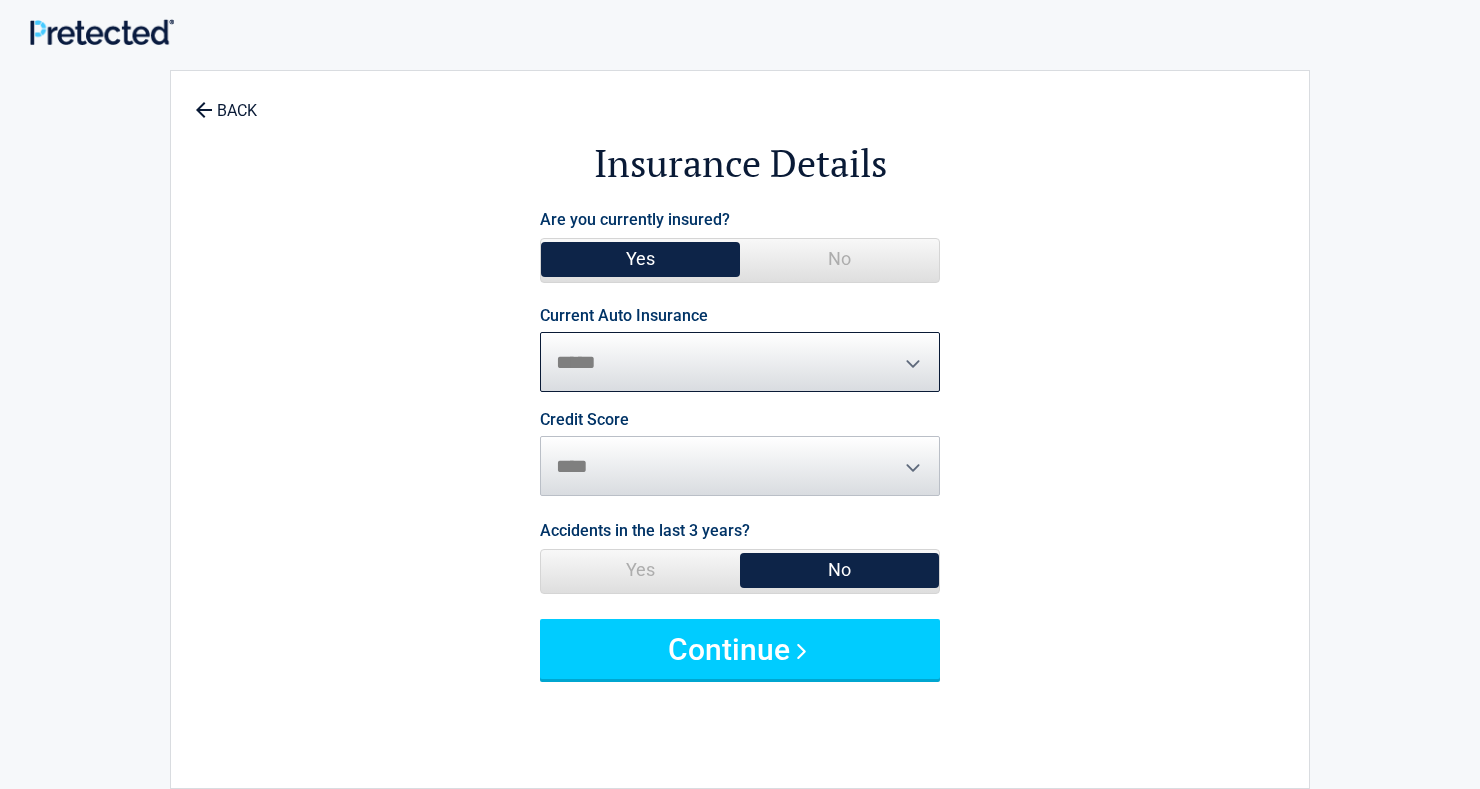 click on "**********" at bounding box center [740, 362] 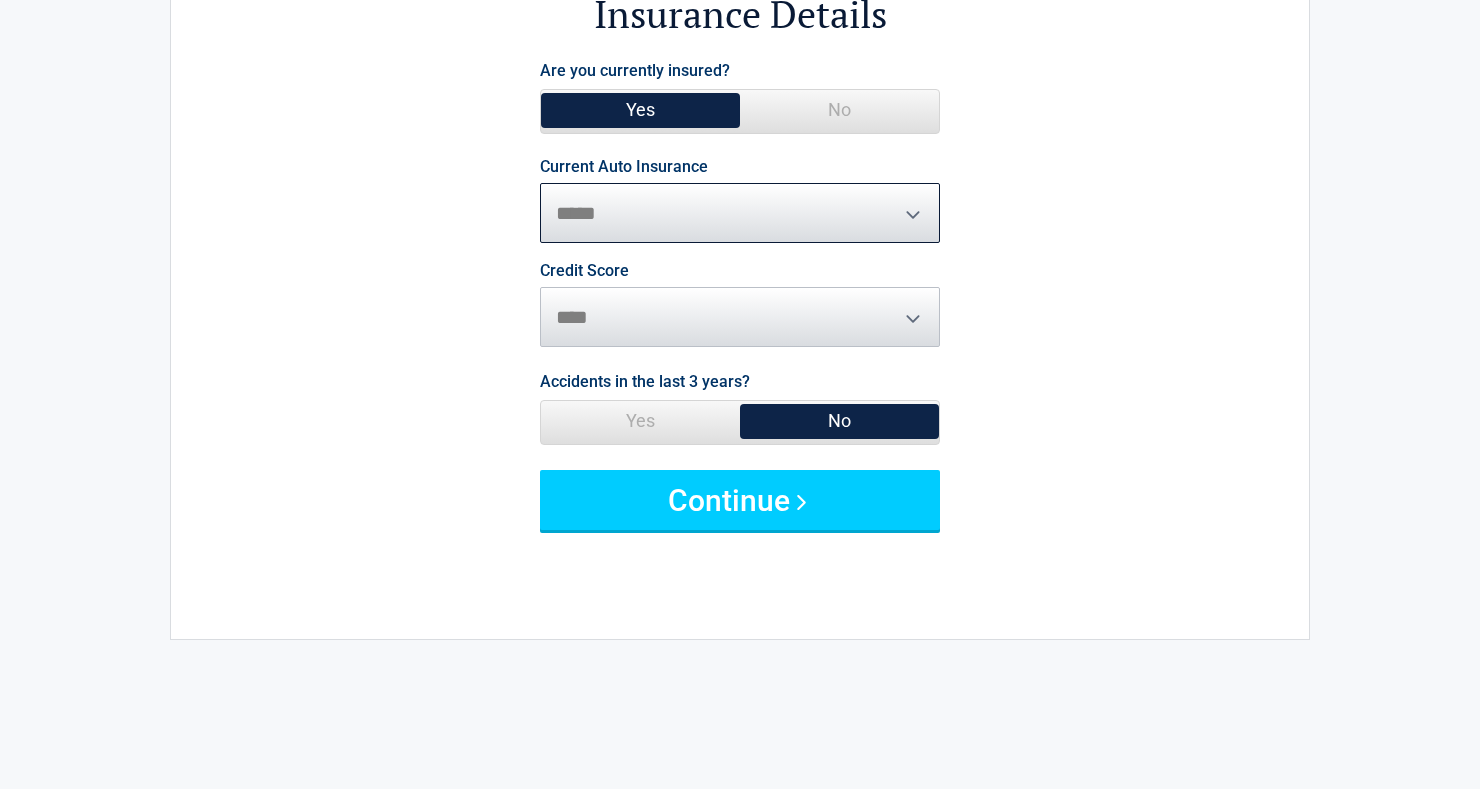 scroll, scrollTop: 152, scrollLeft: 0, axis: vertical 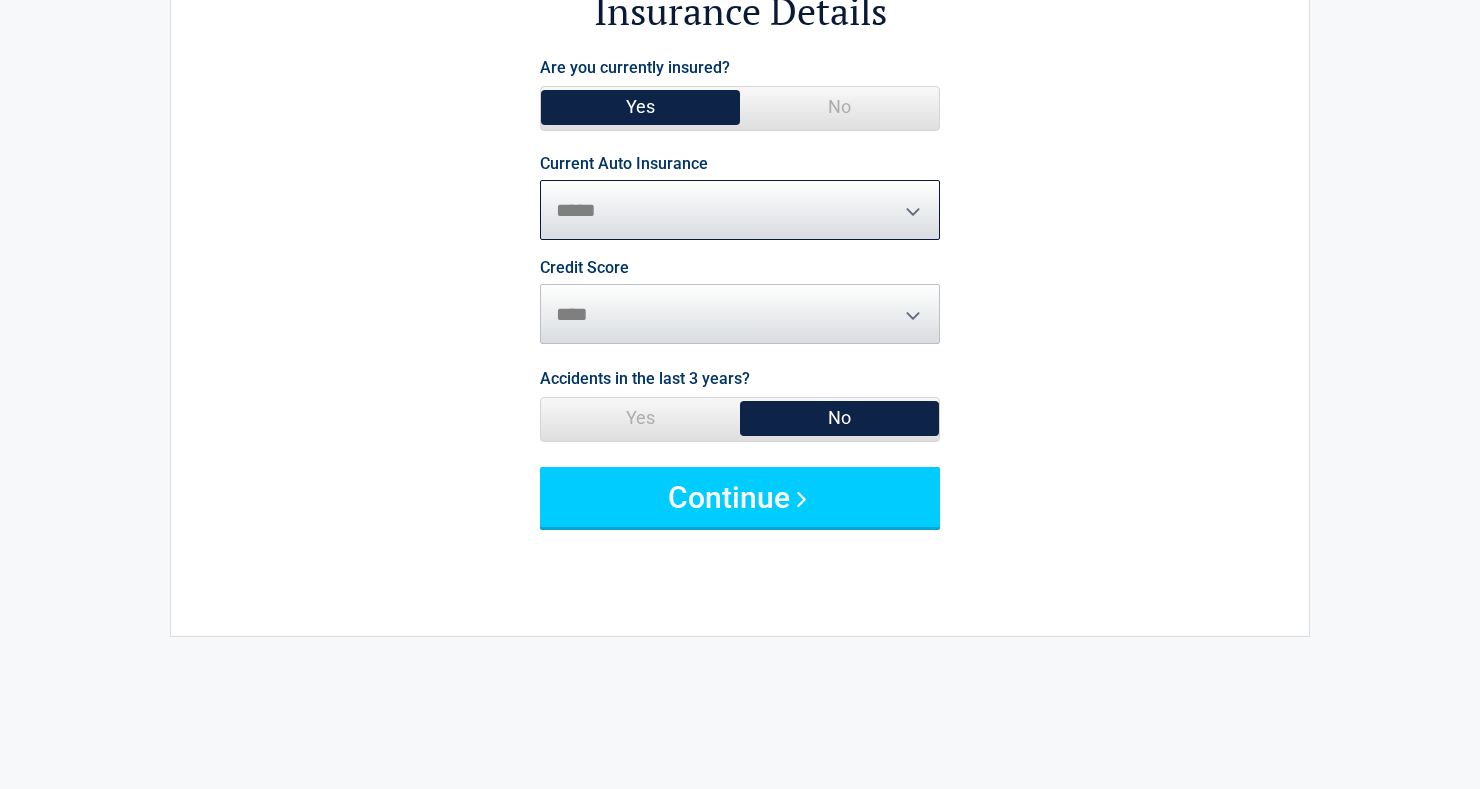 click on "**********" at bounding box center [740, 210] 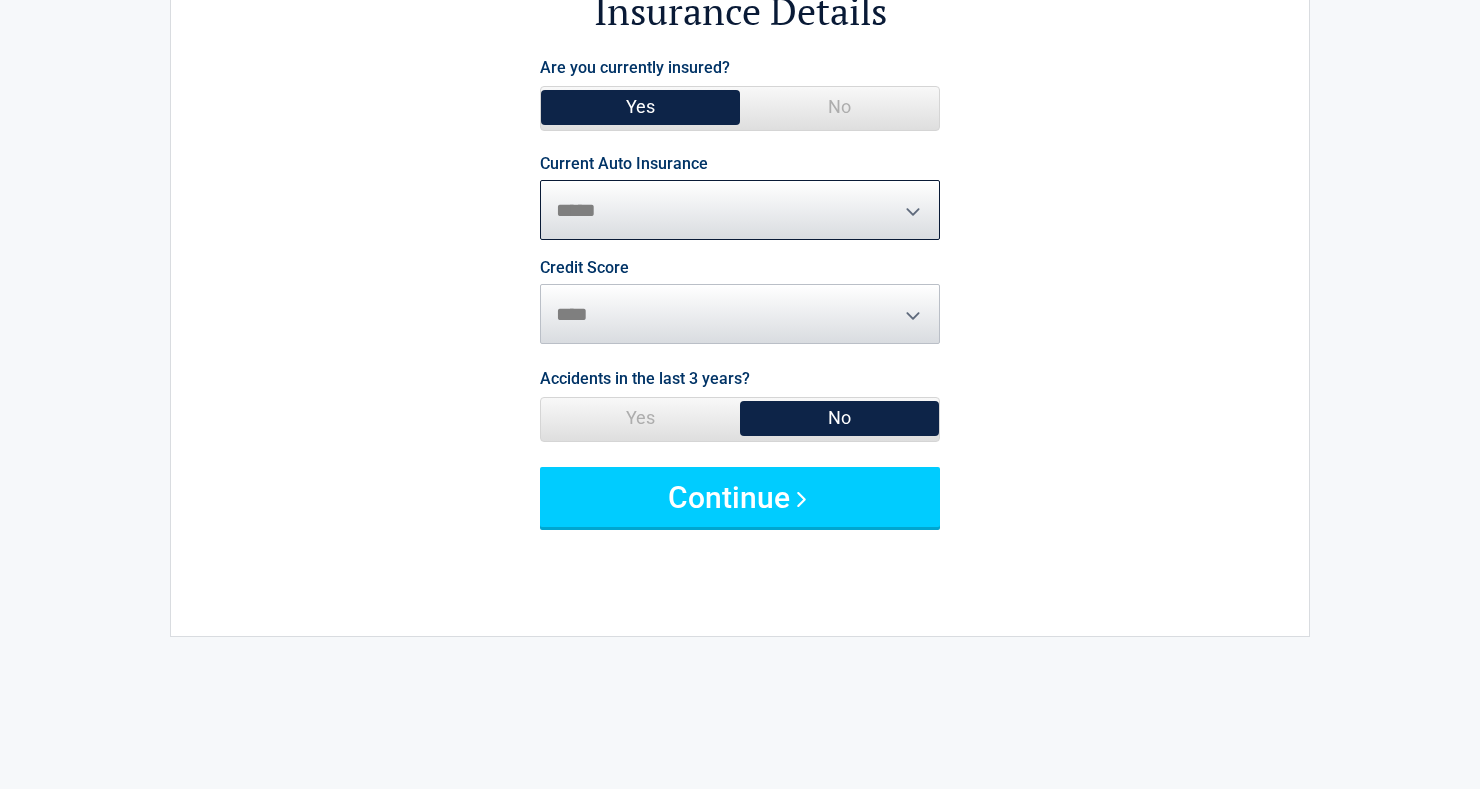 select on "**********" 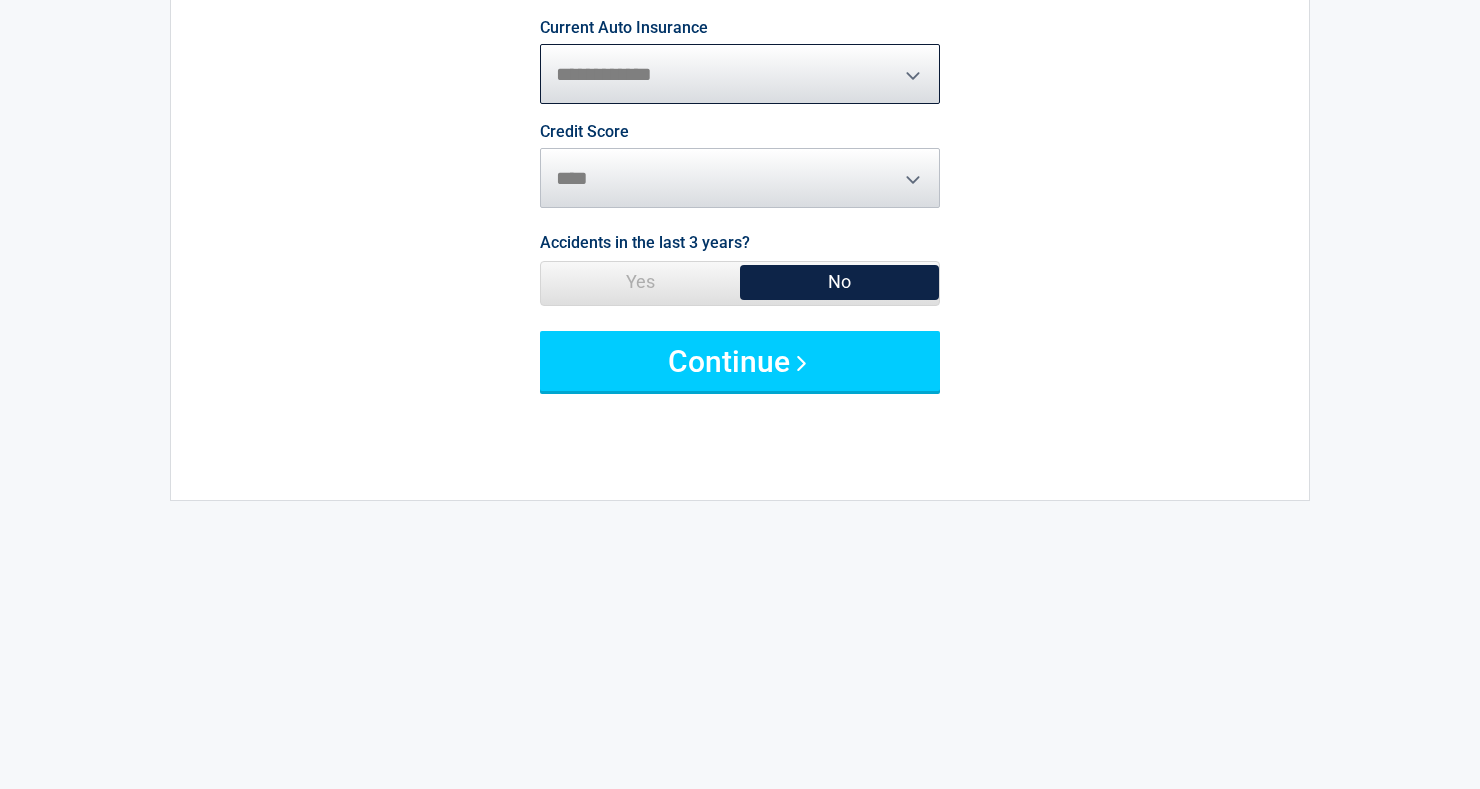 scroll, scrollTop: 287, scrollLeft: 0, axis: vertical 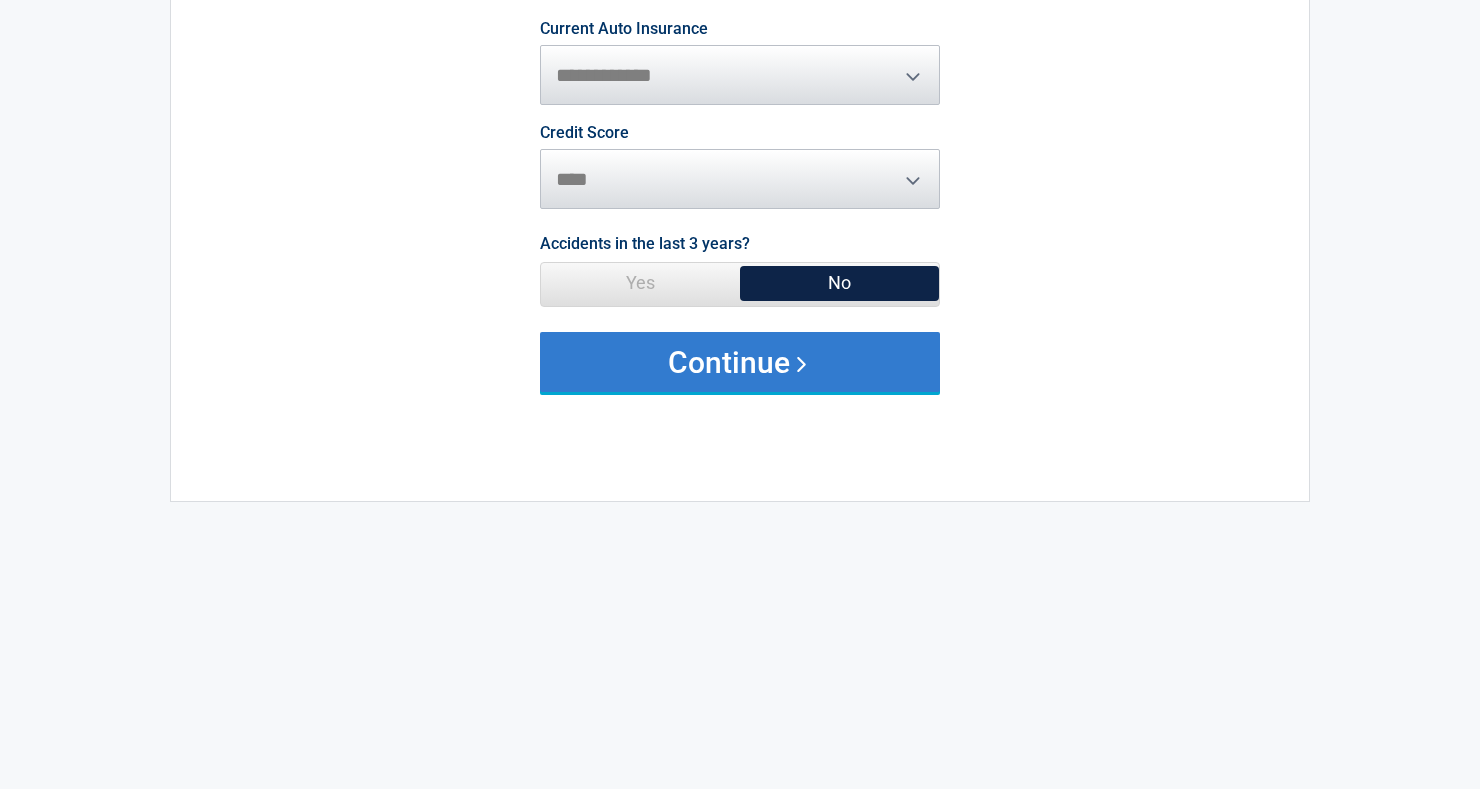 click on "Continue" at bounding box center (740, 362) 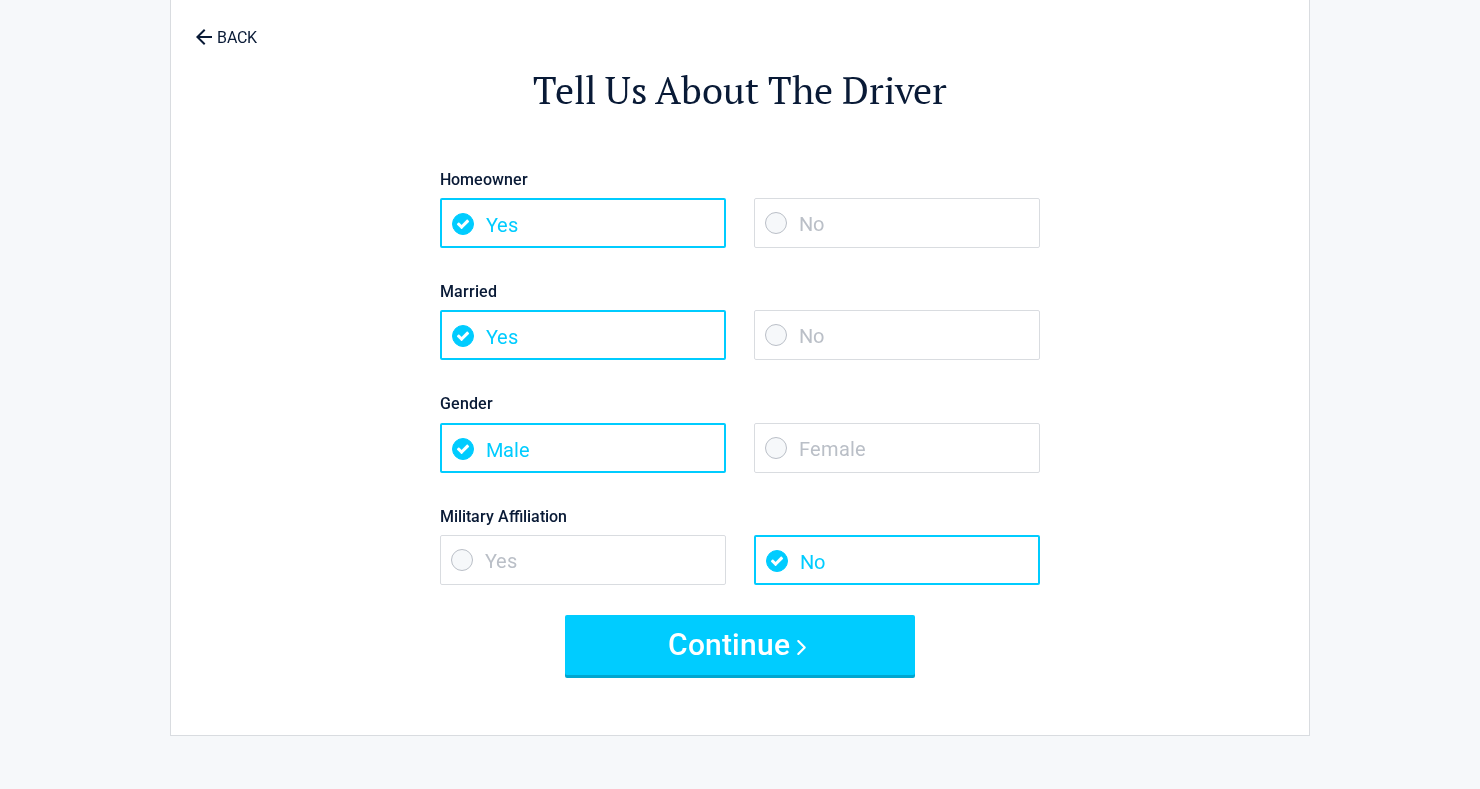 scroll, scrollTop: 81, scrollLeft: 0, axis: vertical 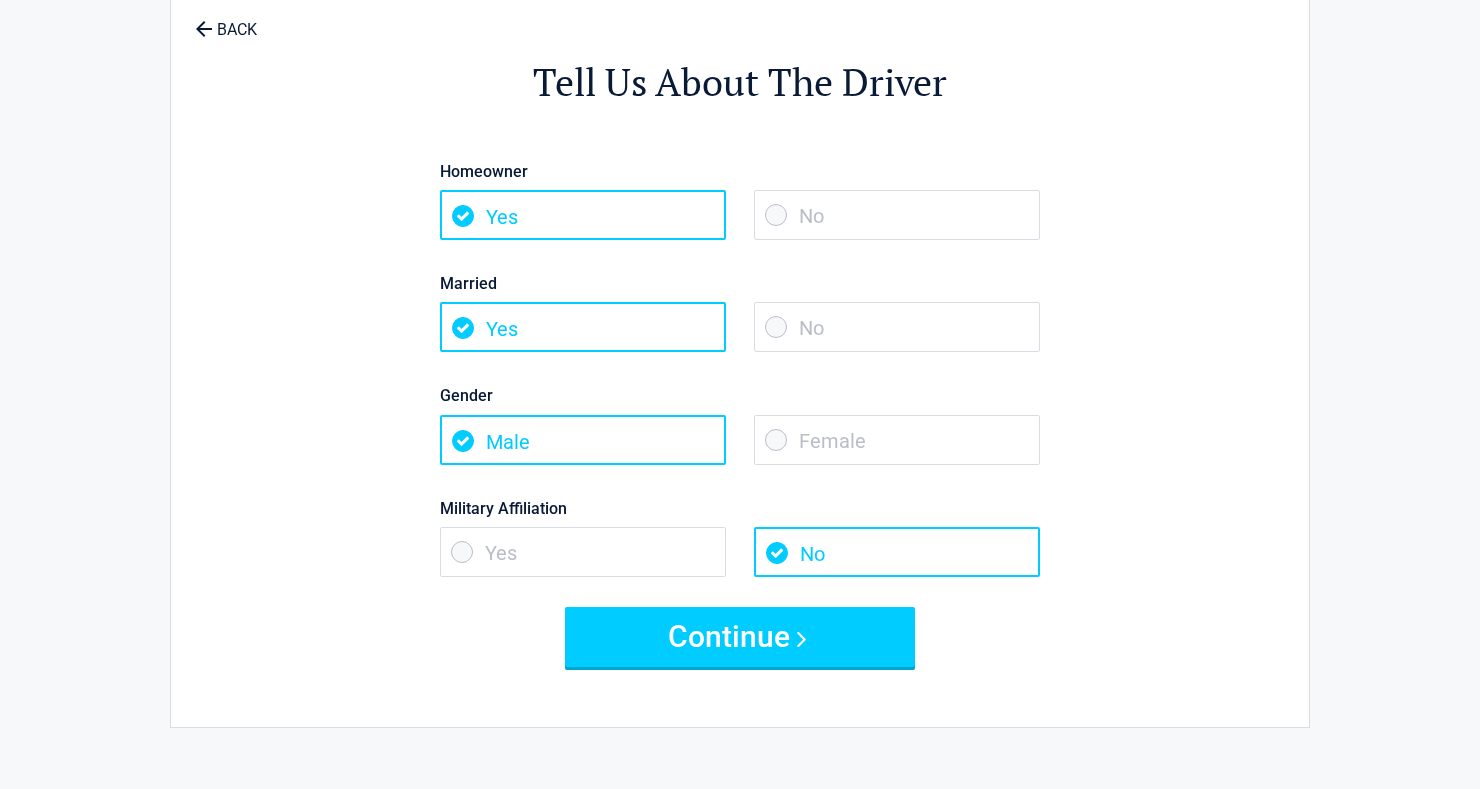 click on "No" at bounding box center (897, 215) 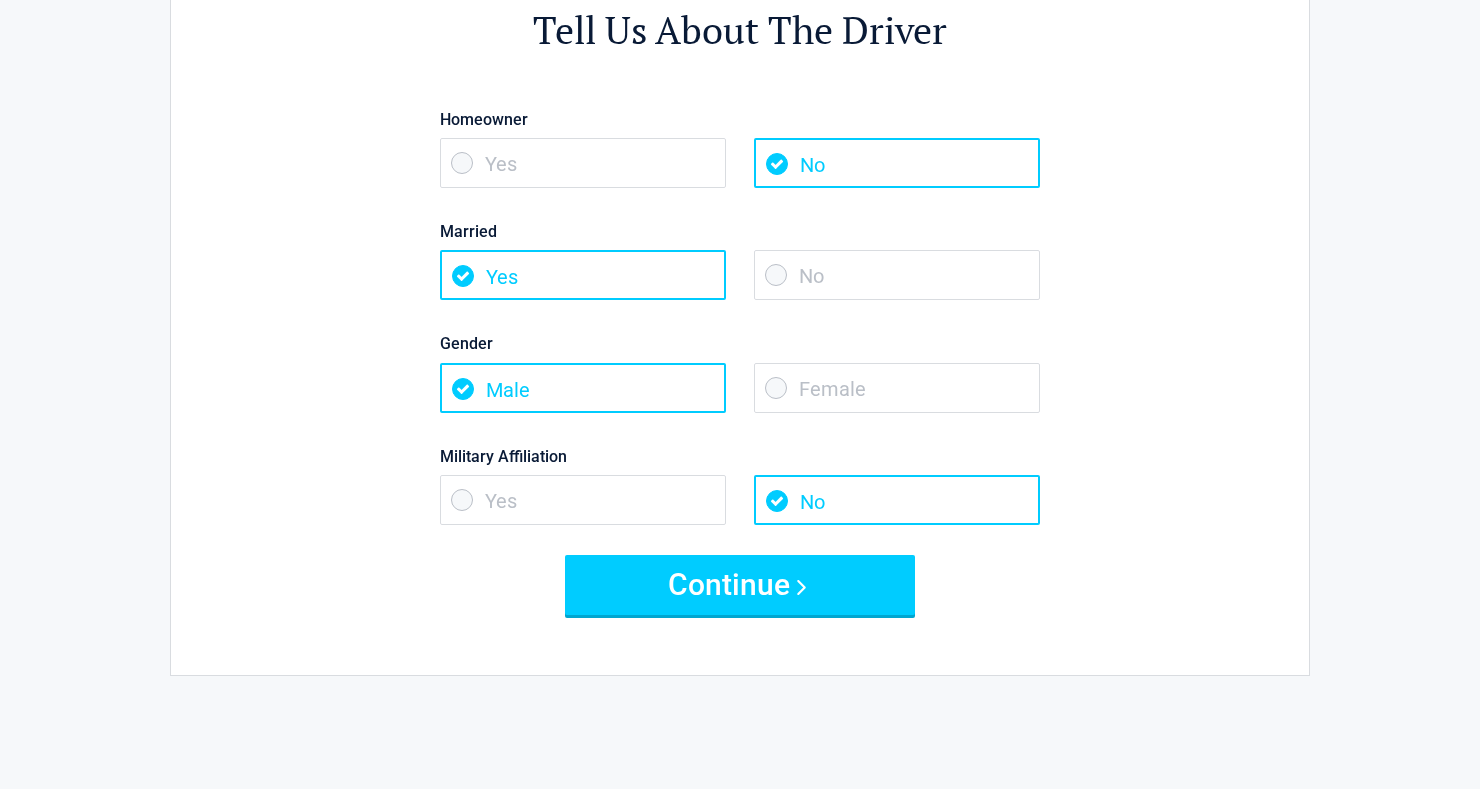 click on "No" at bounding box center (897, 275) 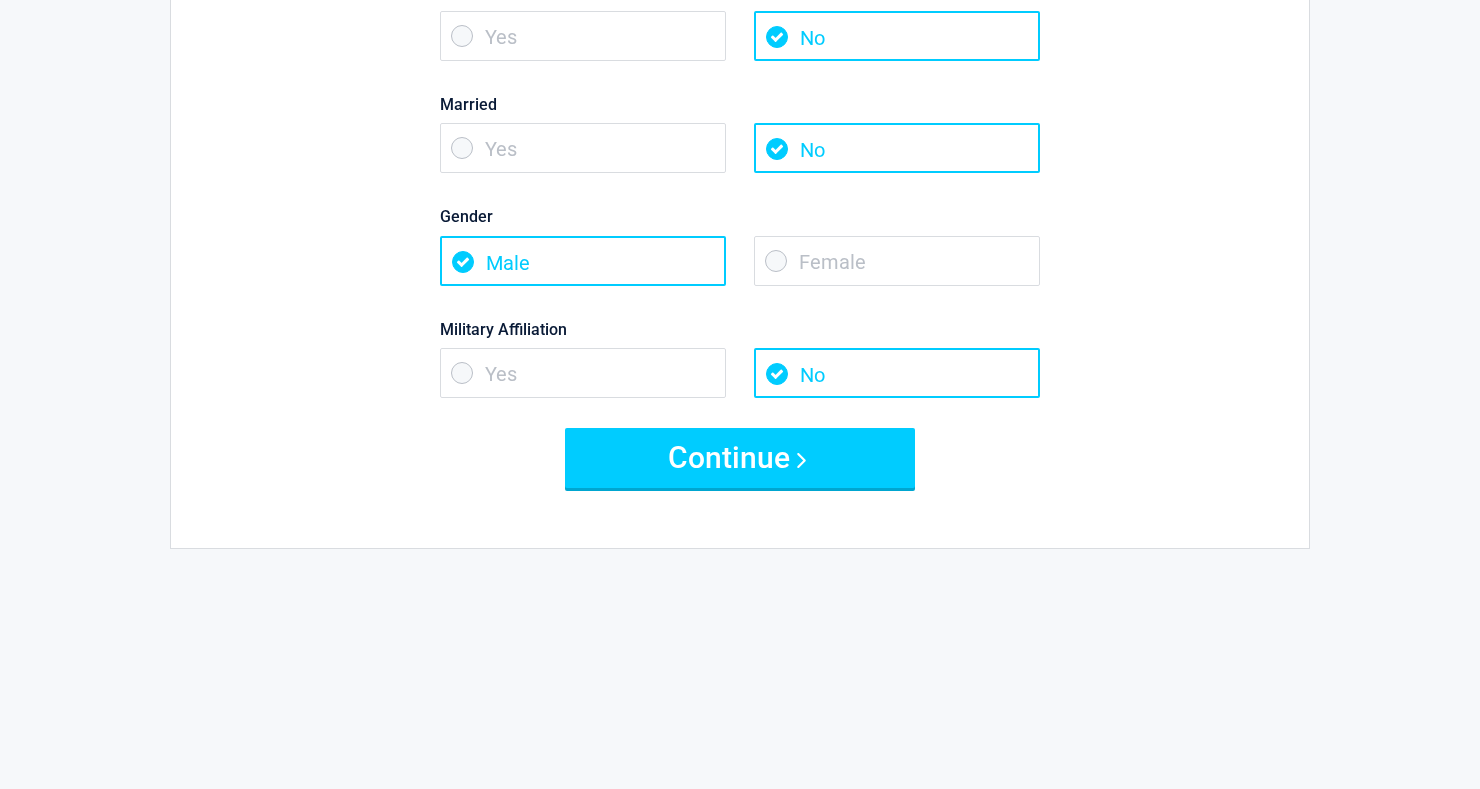 scroll, scrollTop: 259, scrollLeft: 0, axis: vertical 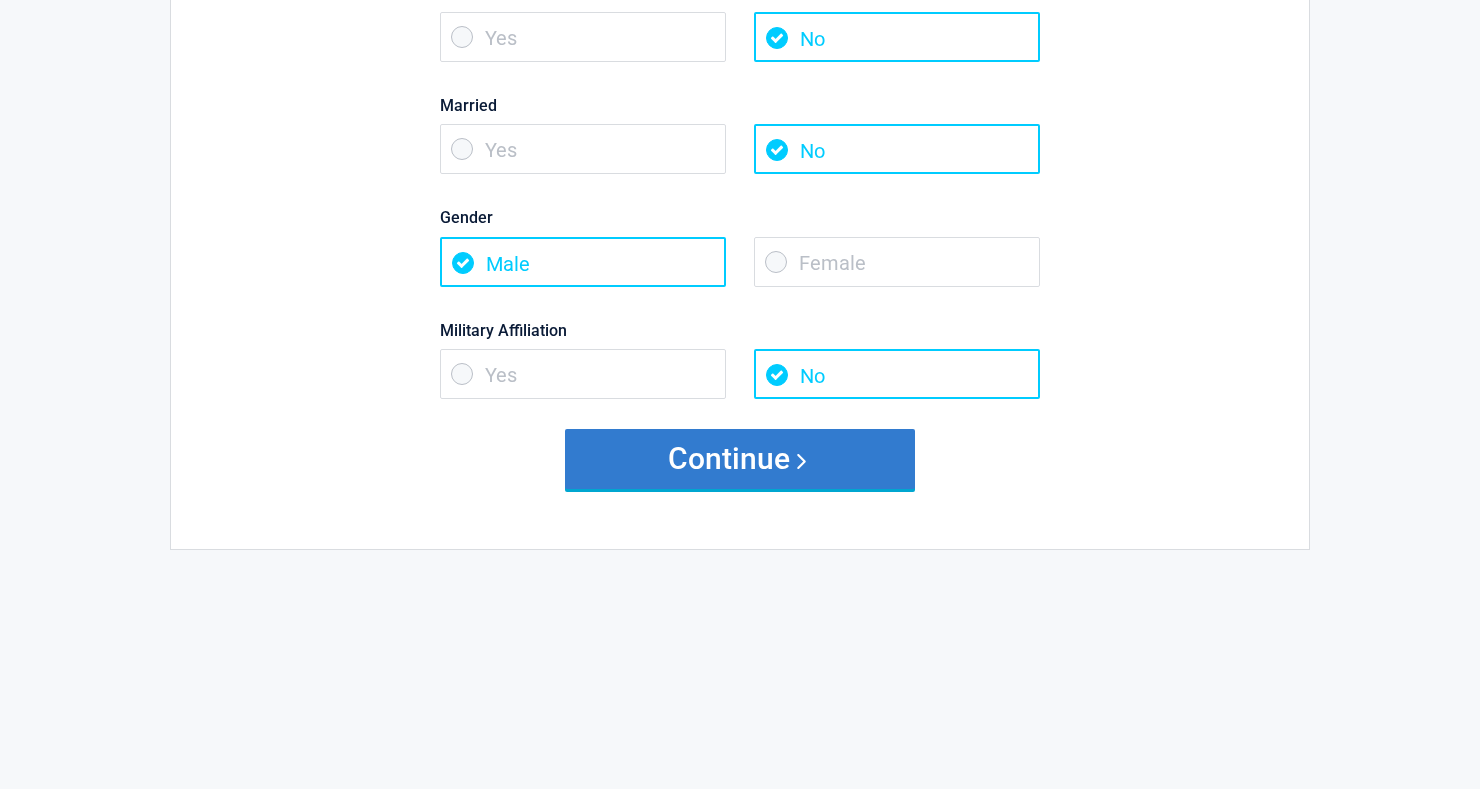 click on "Continue" at bounding box center [740, 459] 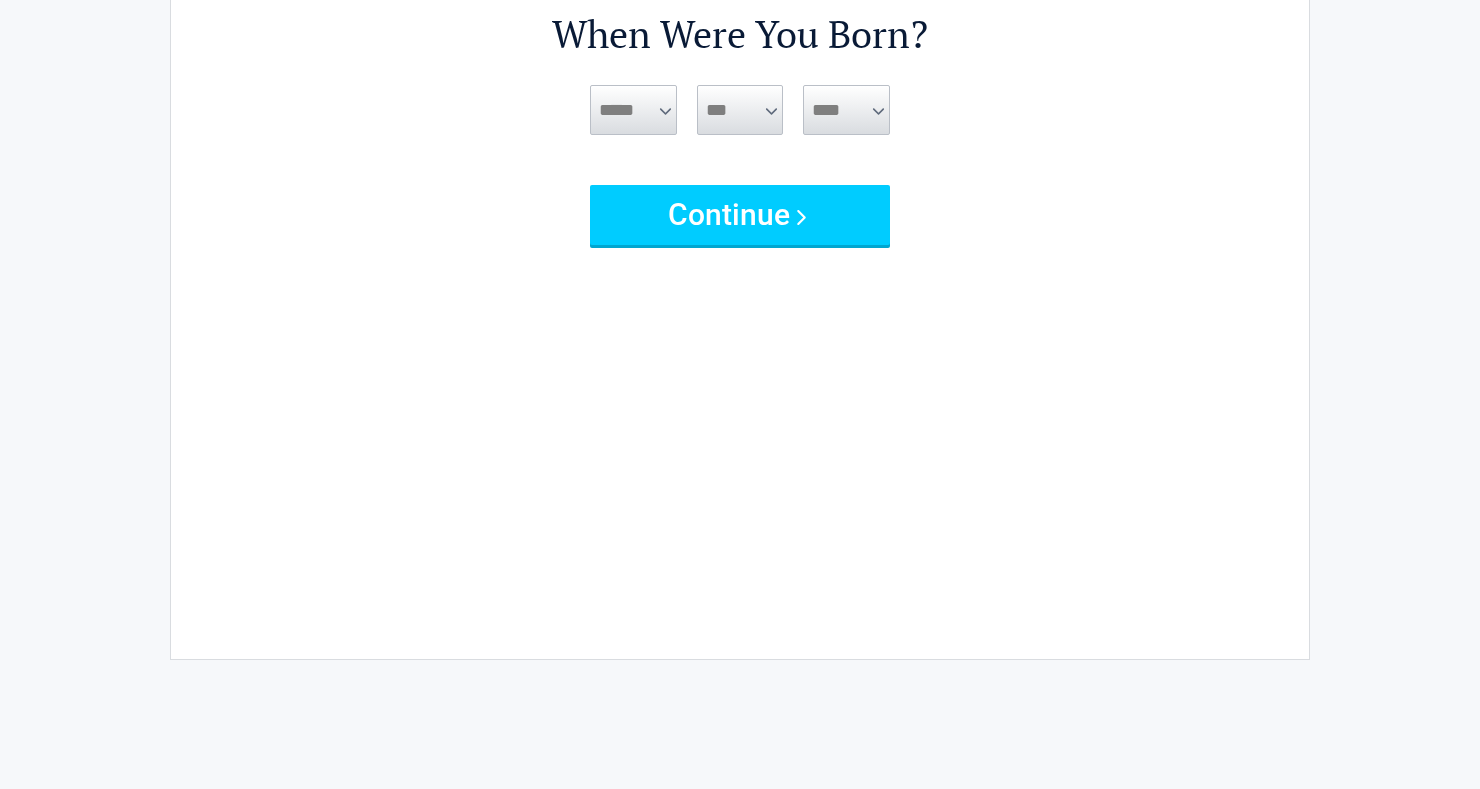 scroll, scrollTop: 0, scrollLeft: 0, axis: both 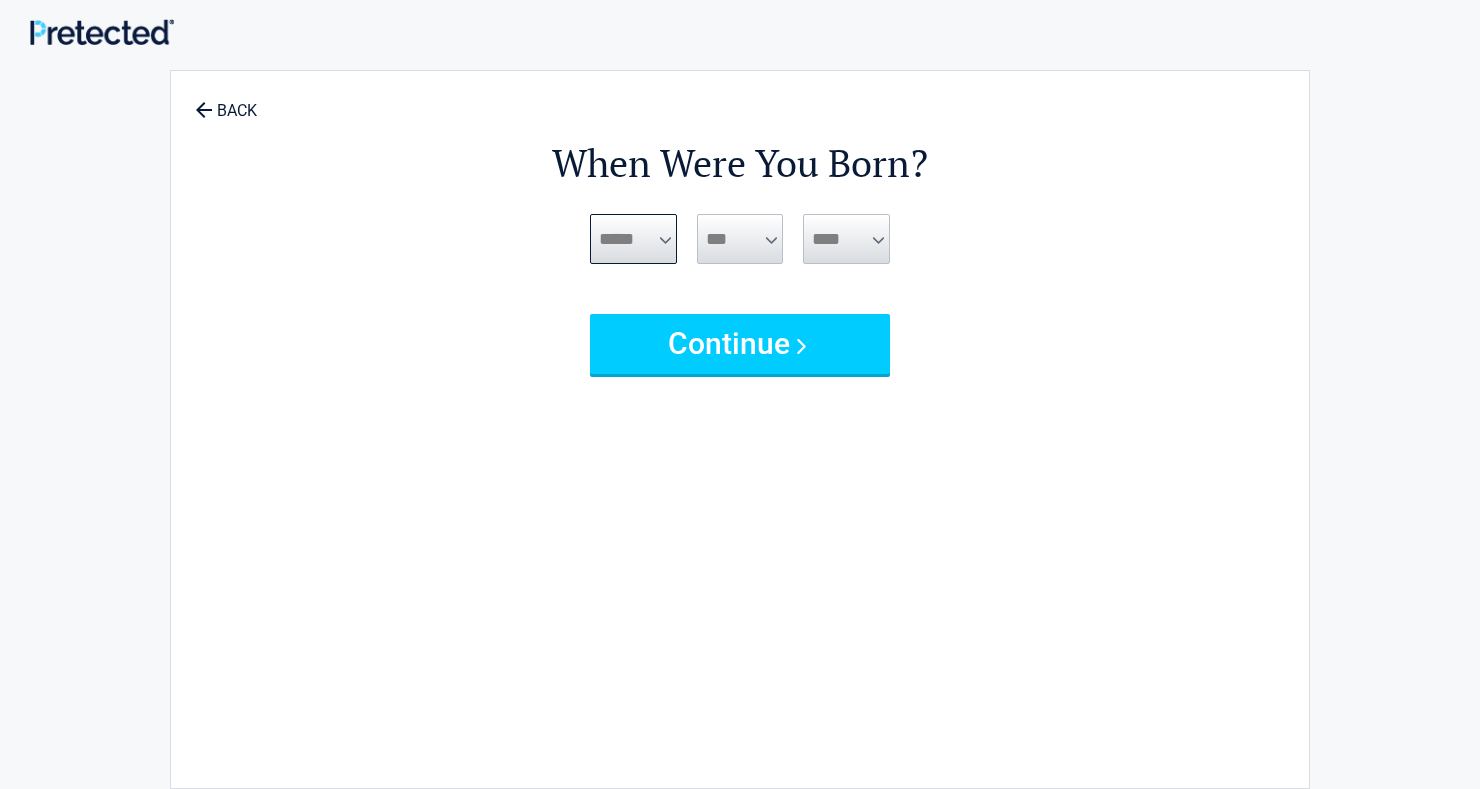 click on "*****
***
***
***
***
***
***
***
***
***
***
***
***" at bounding box center (633, 239) 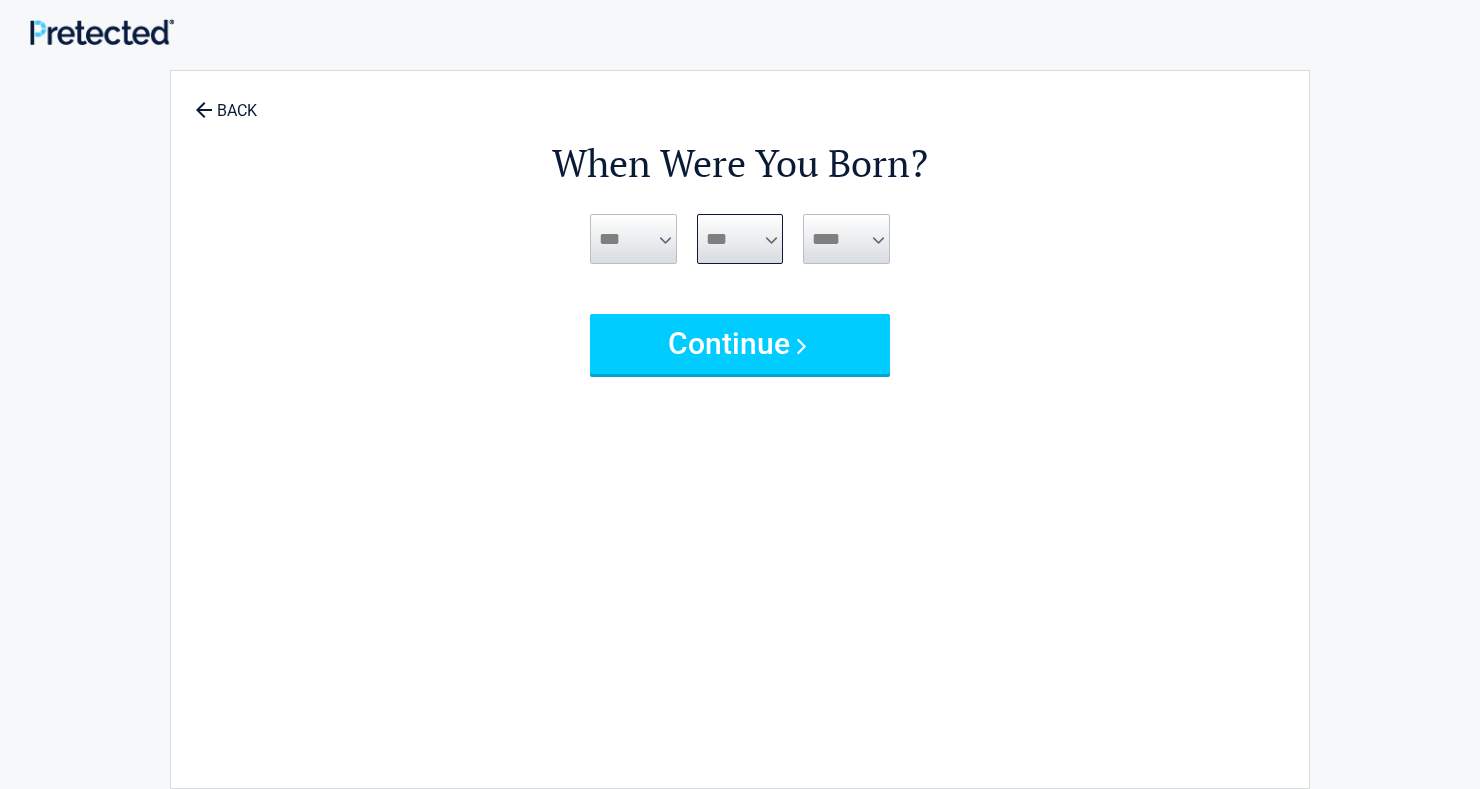 click on "*** * * * * * * * * * ** ** ** ** ** ** ** ** ** ** ** ** ** ** ** ** ** ** ** ** **" at bounding box center [740, 239] 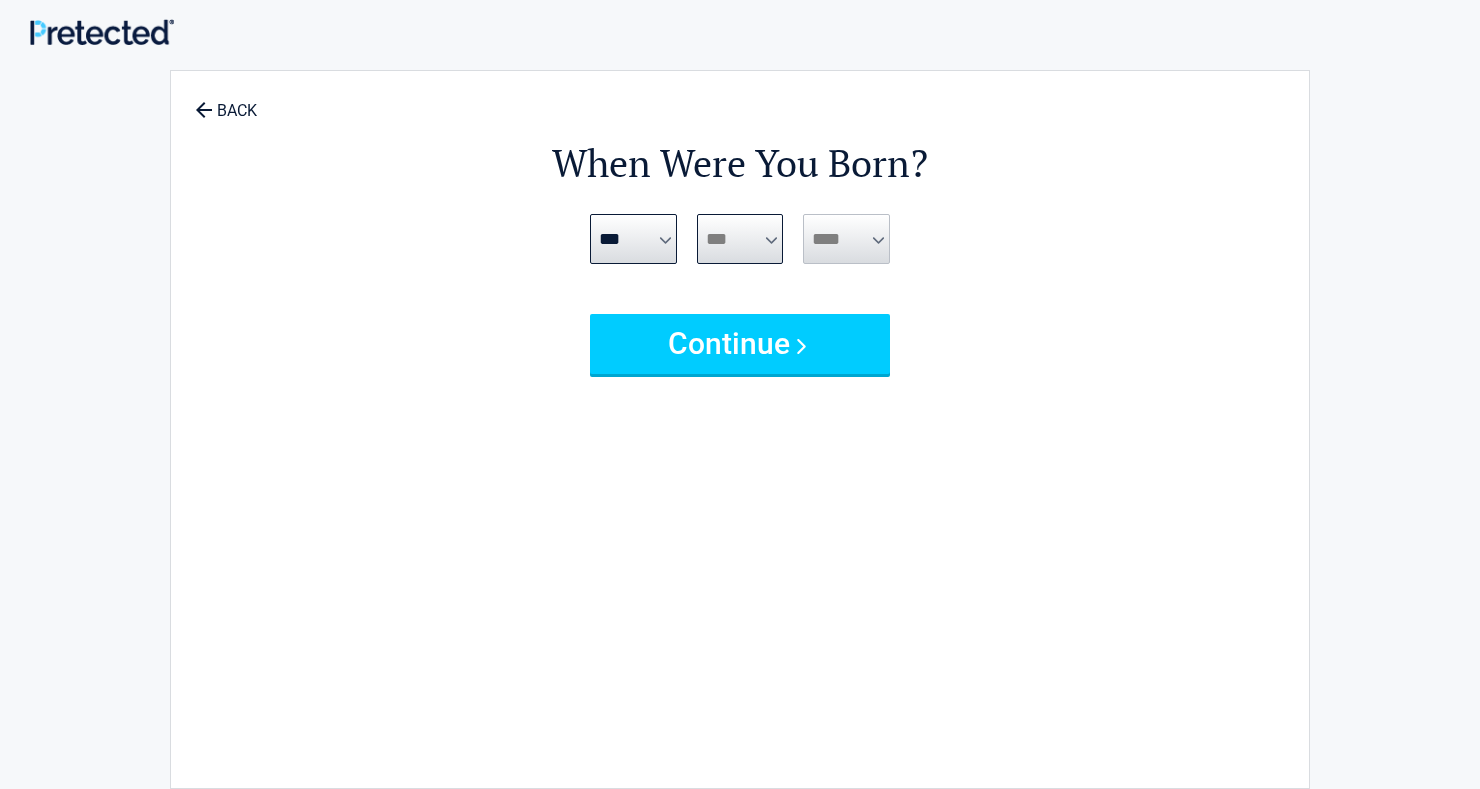 select on "**" 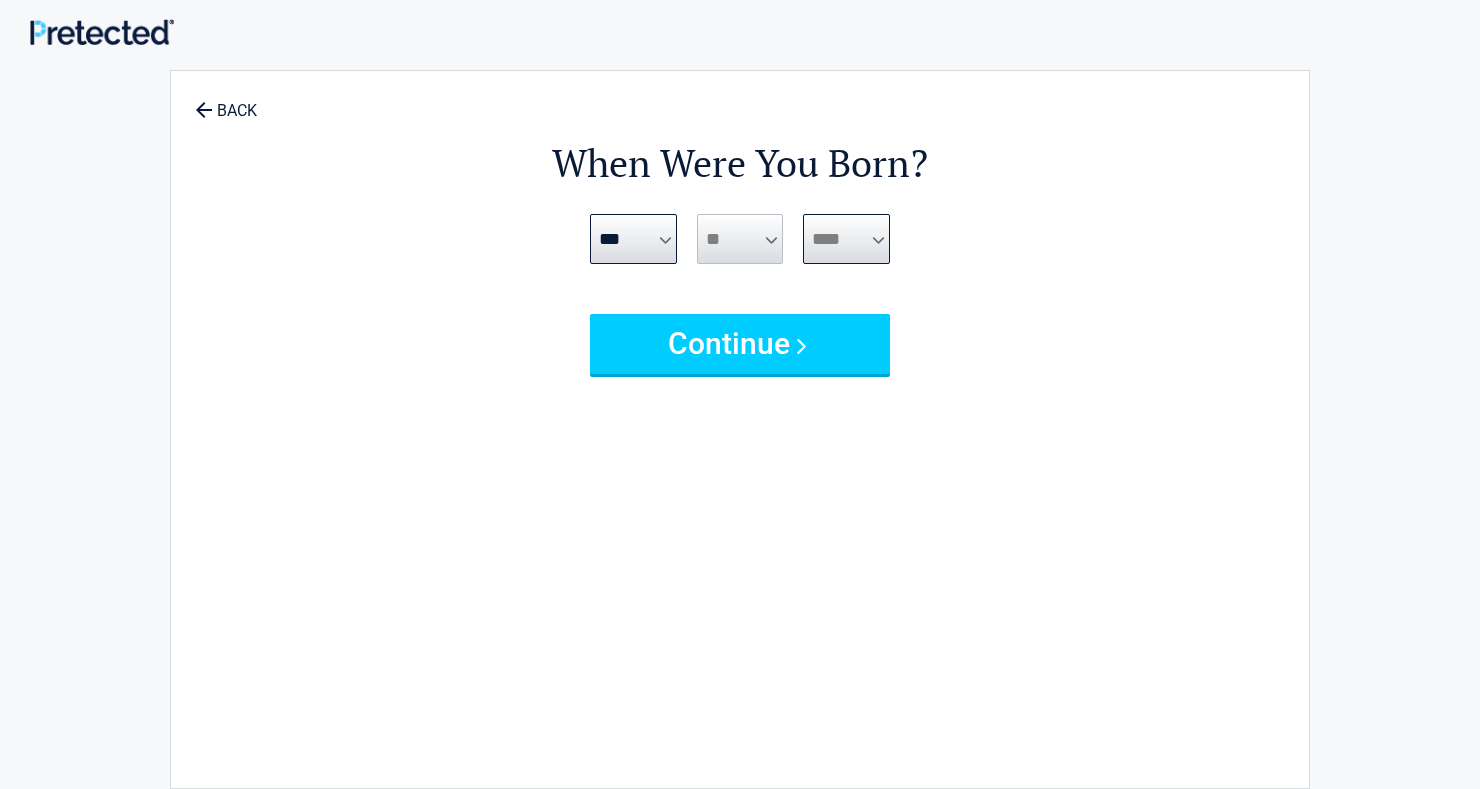 click on "****
****
****
****
****
****
****
****
****
****
****
****
****
****
****
****
****
****
****
****
****
****
****
****
****
****
****
****
****
****
****
****
****
****
****
****
****
****
****
****
****
****
****
****
****
****
****
****
****
****
****
****
****
****
****
****
****
****
****
****
****
****
****
****" at bounding box center [846, 239] 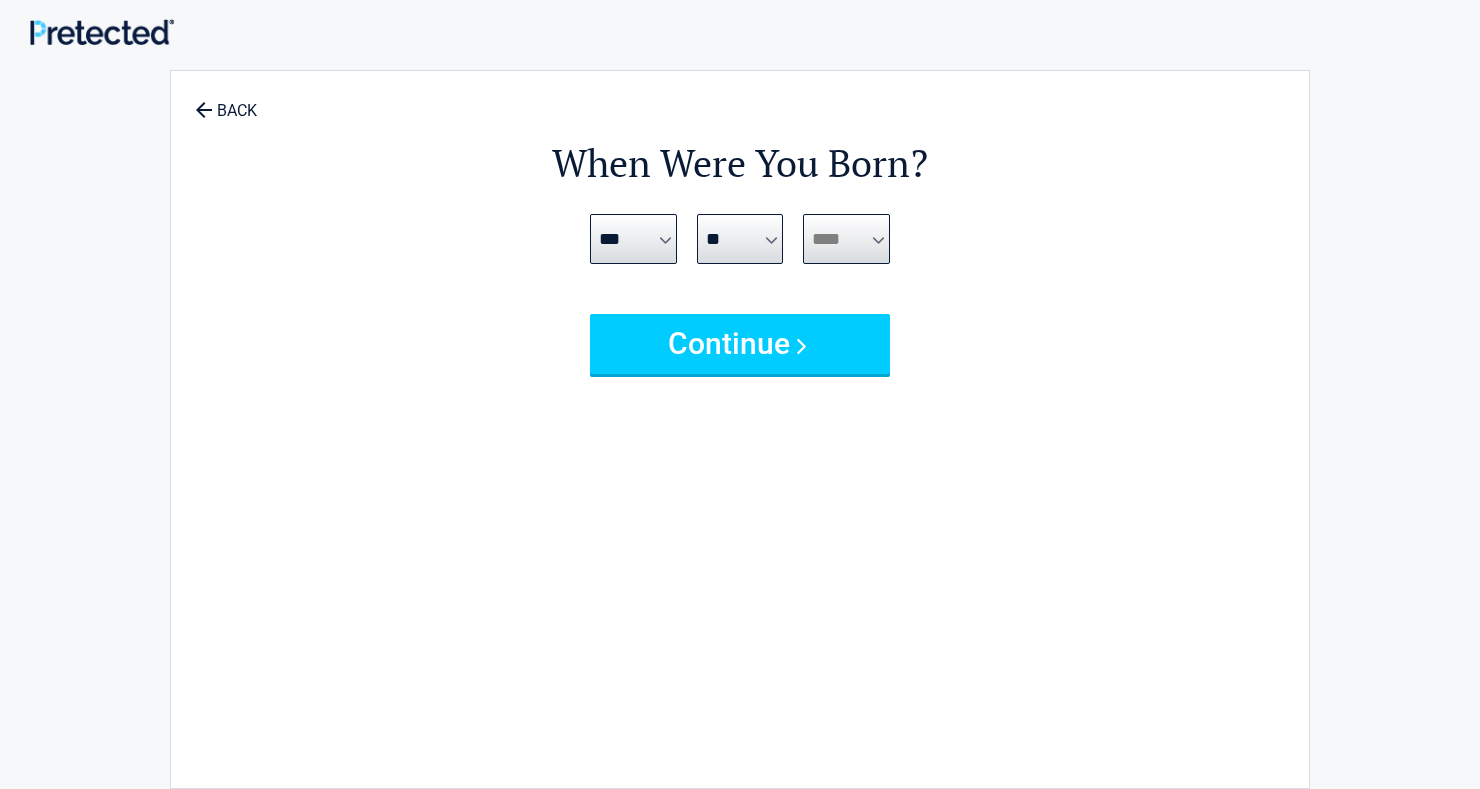 select on "****" 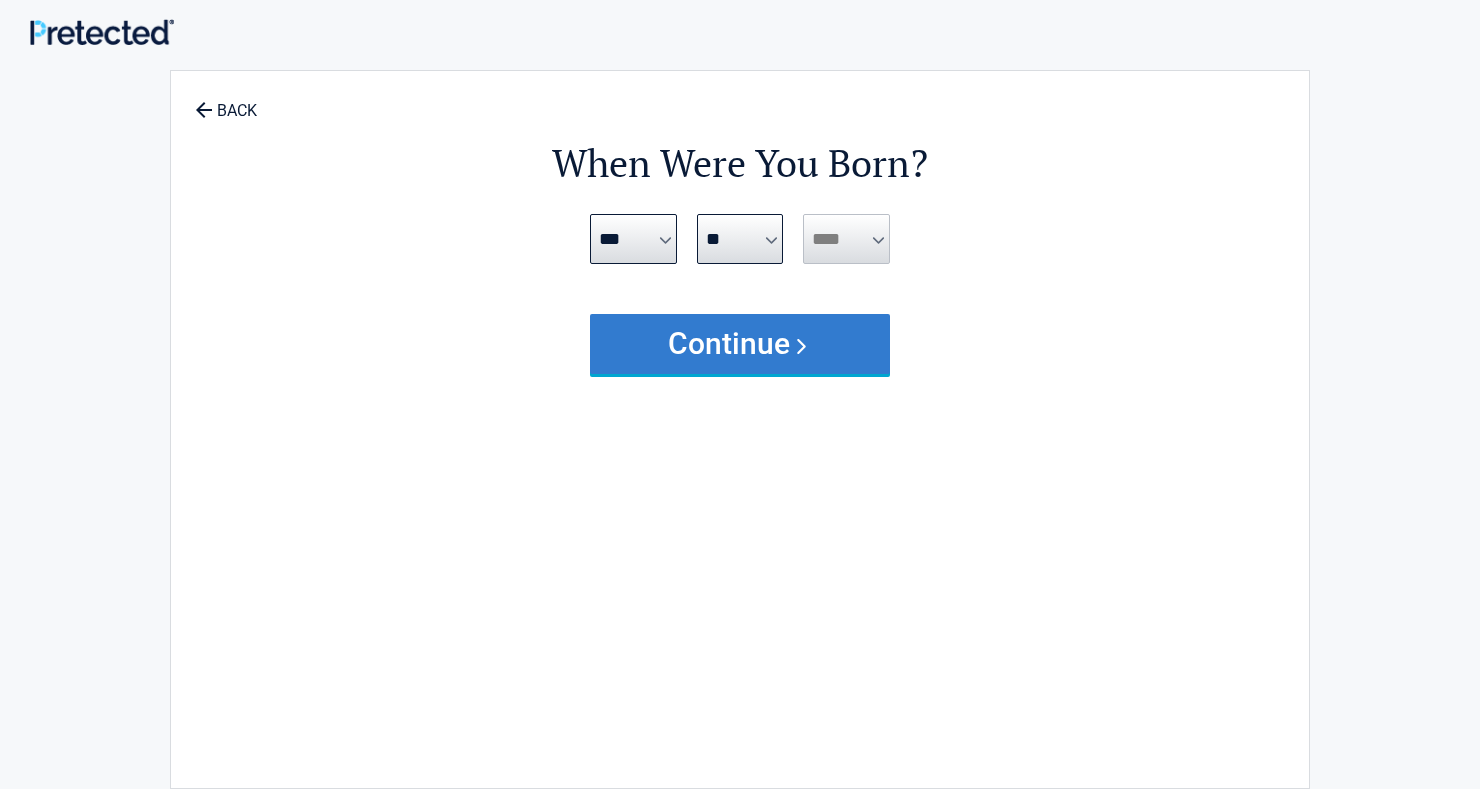 click on "Continue" at bounding box center [740, 344] 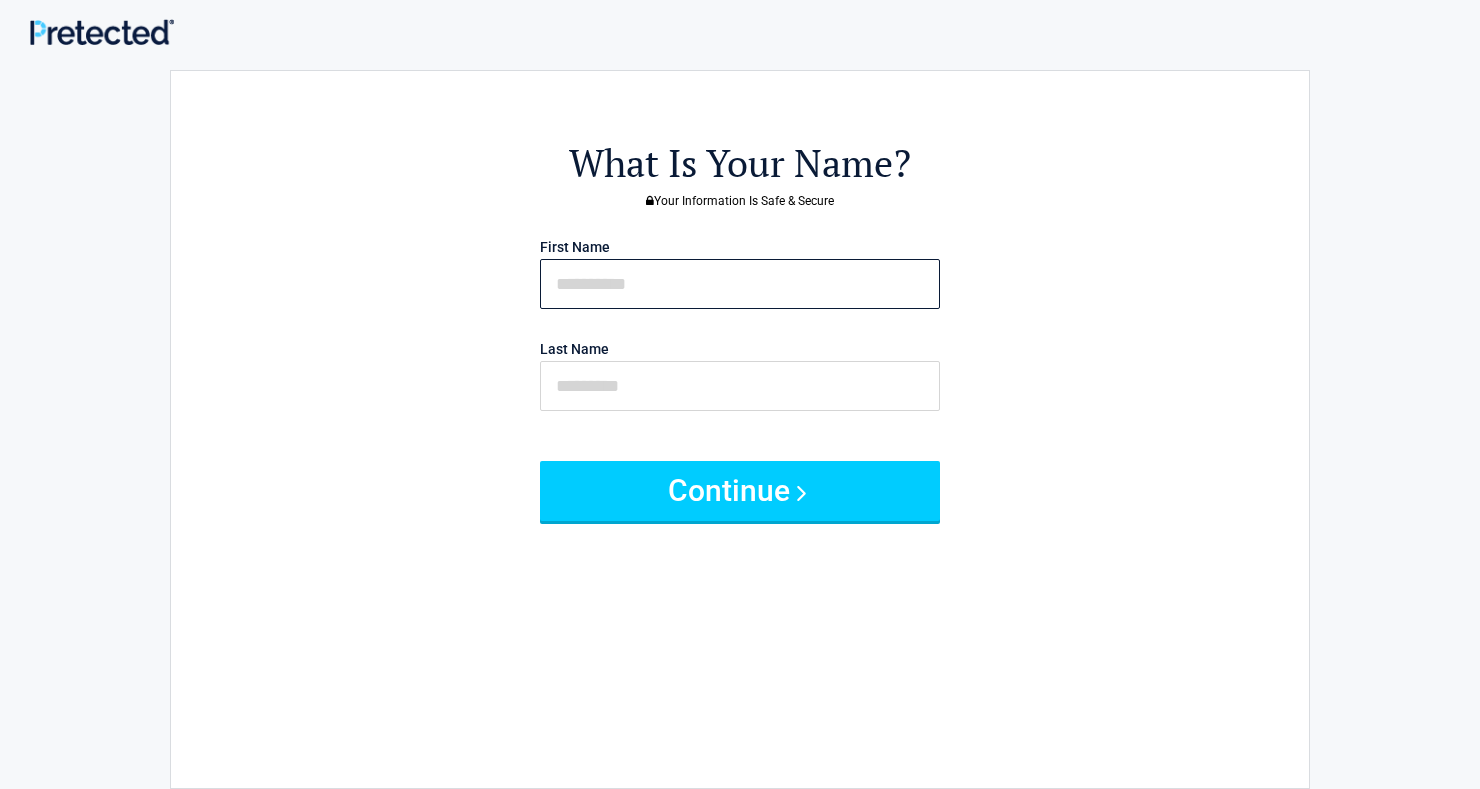 click at bounding box center (740, 284) 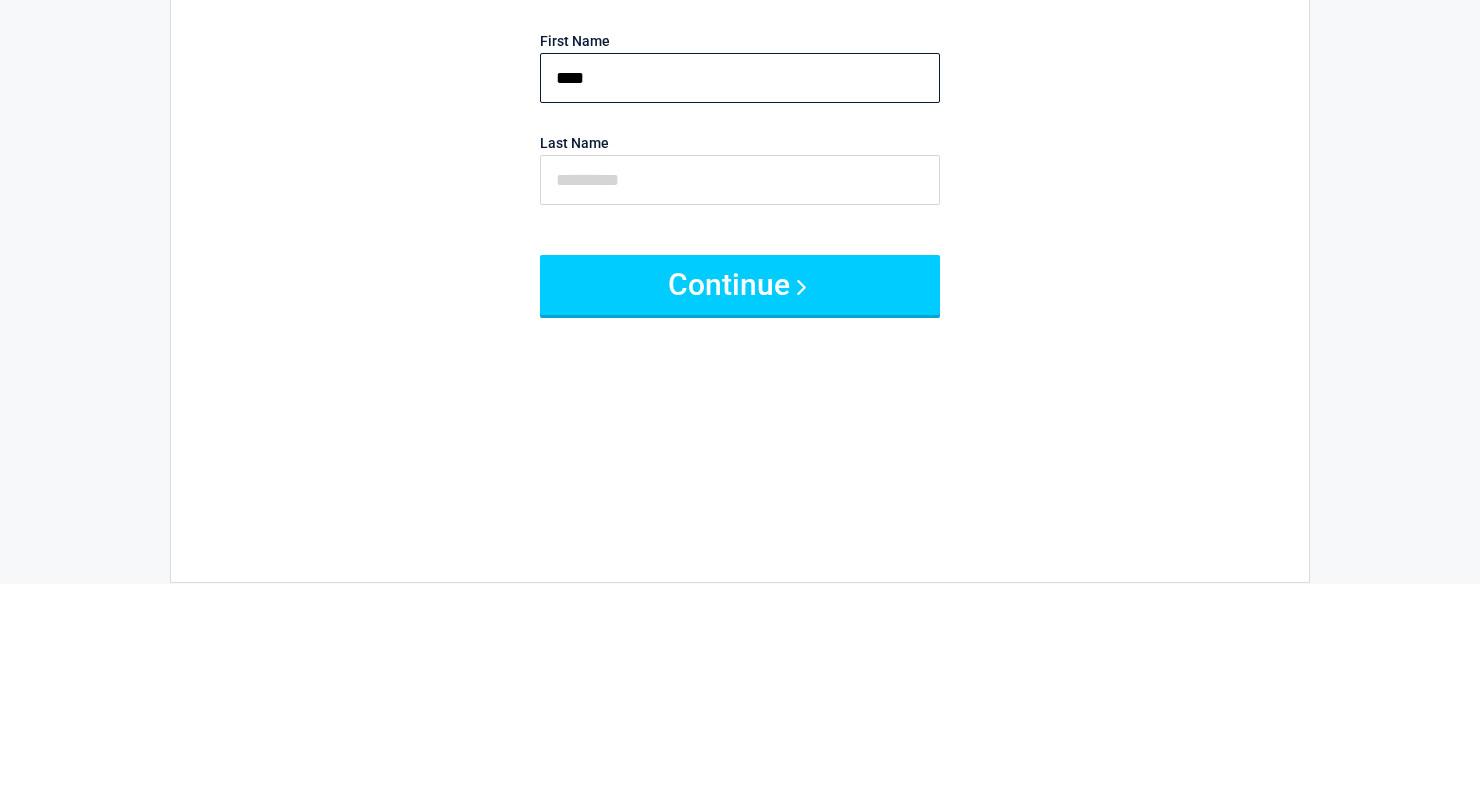 type on "****" 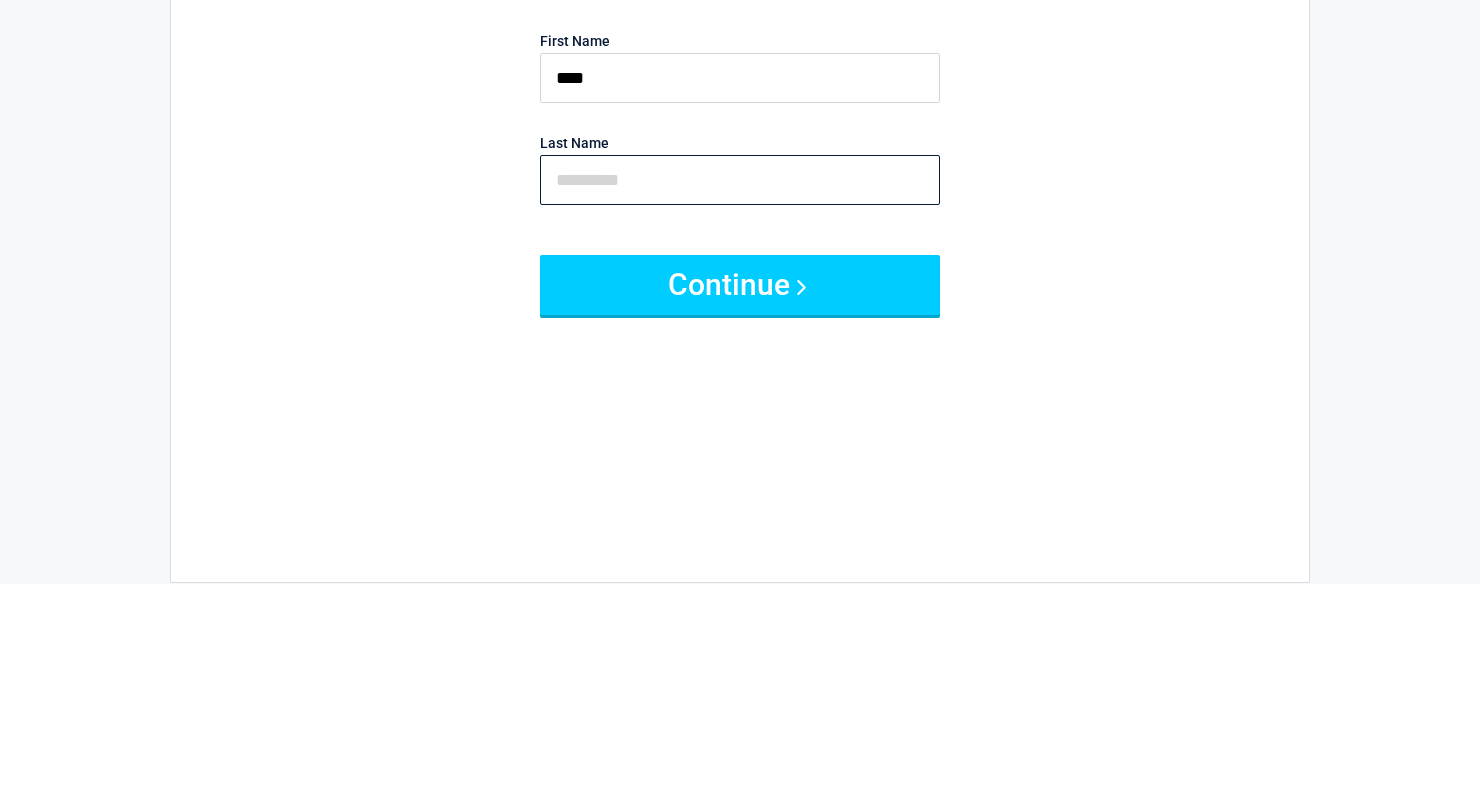 click at bounding box center (740, 386) 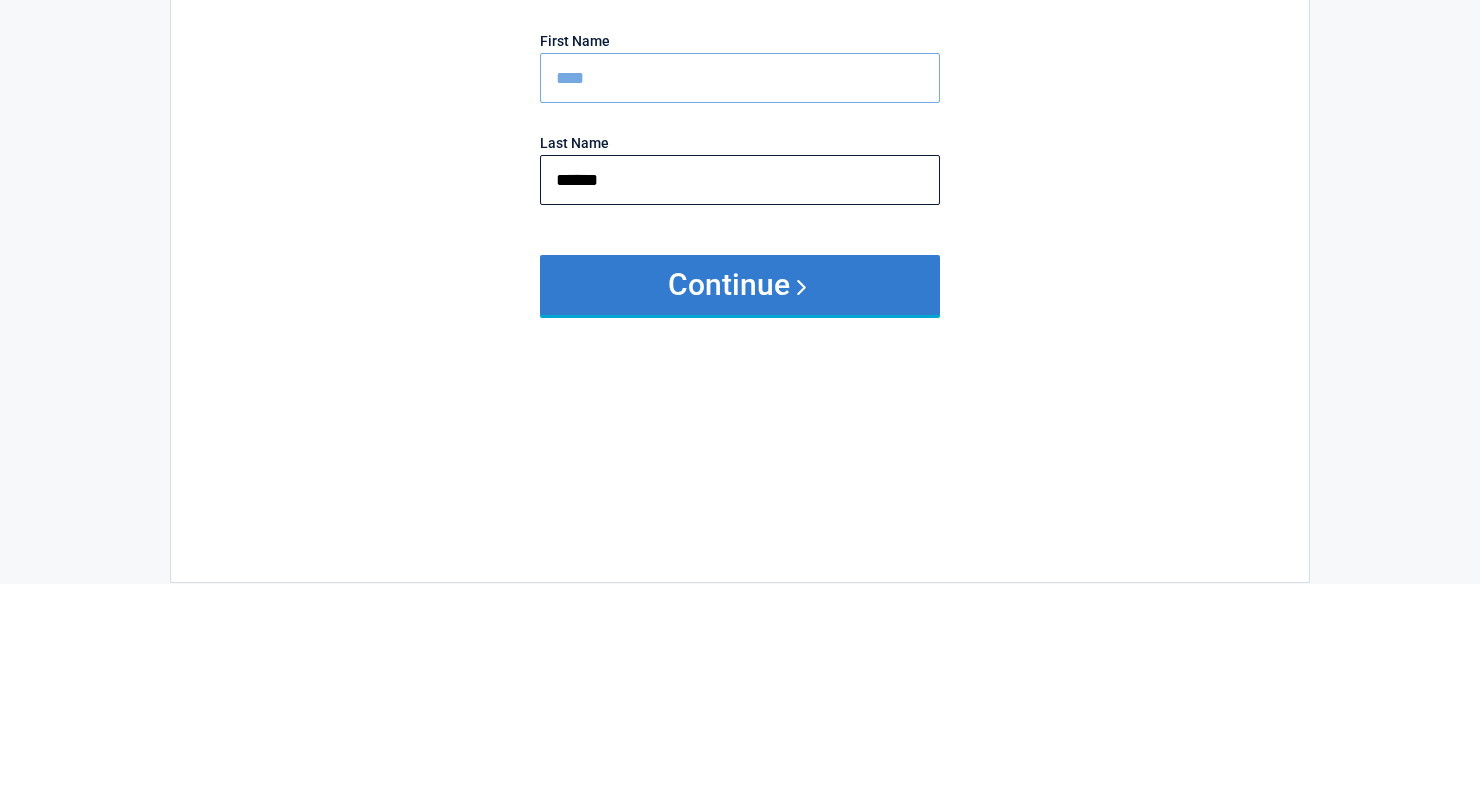 type on "******" 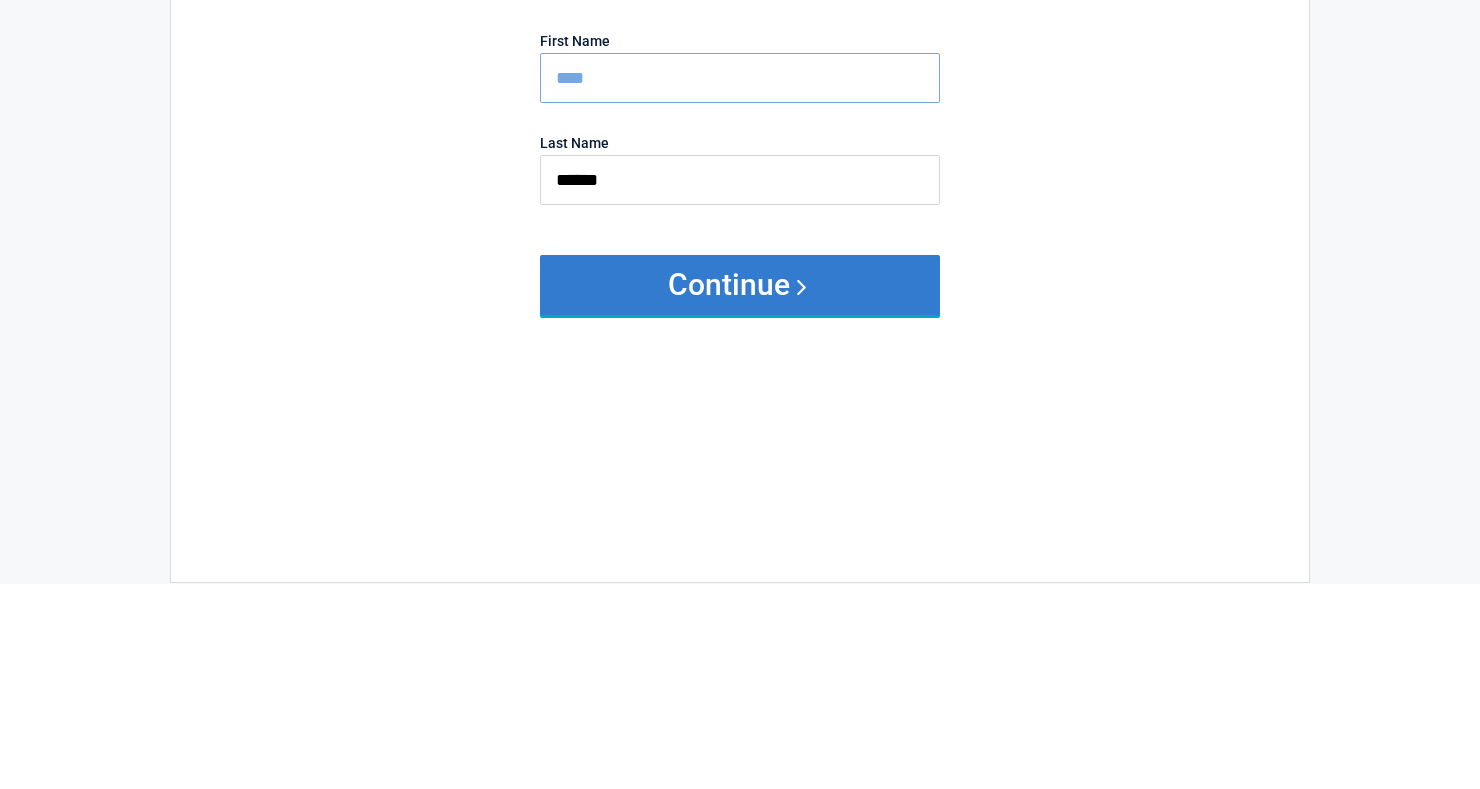 click on "Continue" at bounding box center [740, 491] 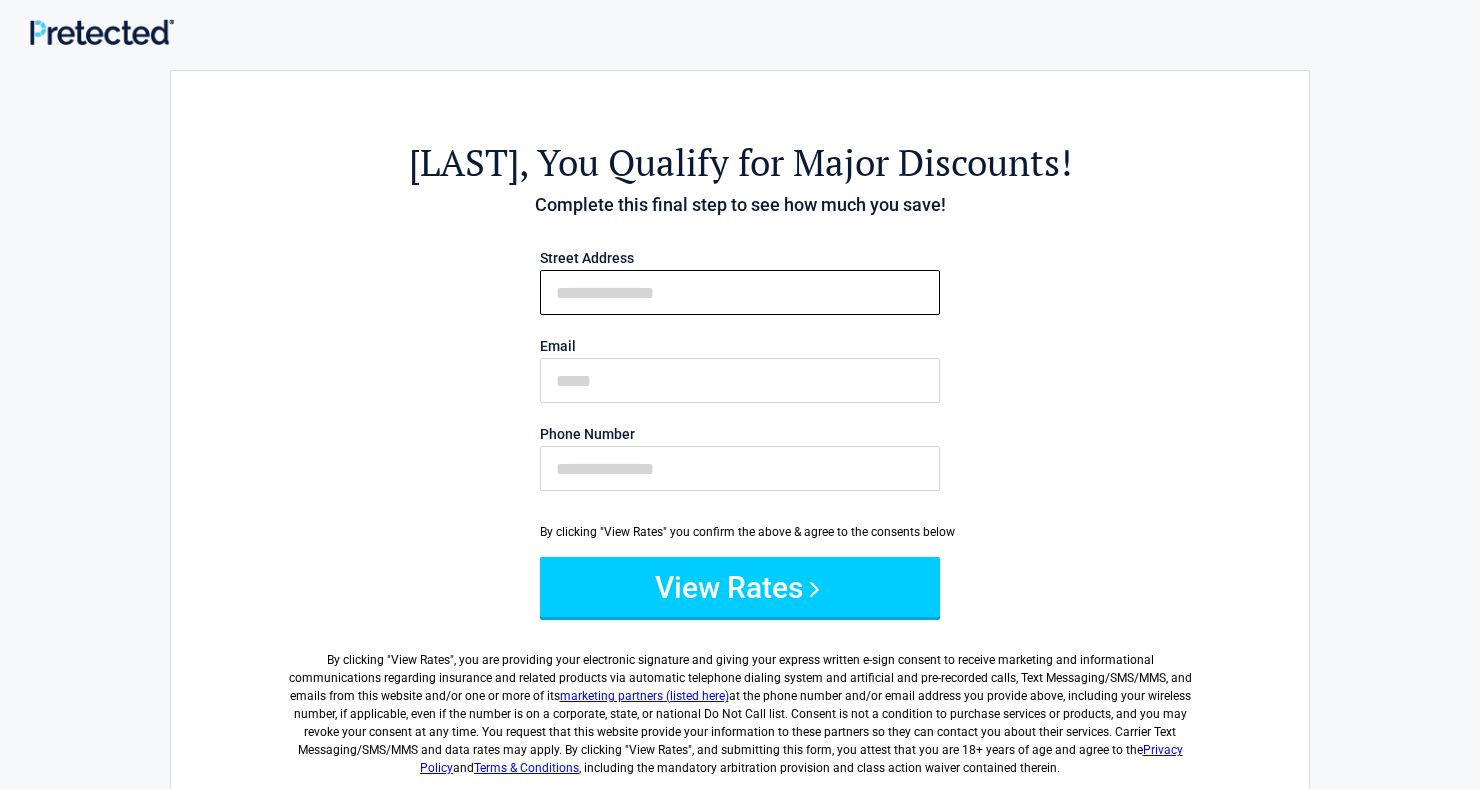 click on "First Name" at bounding box center (740, 292) 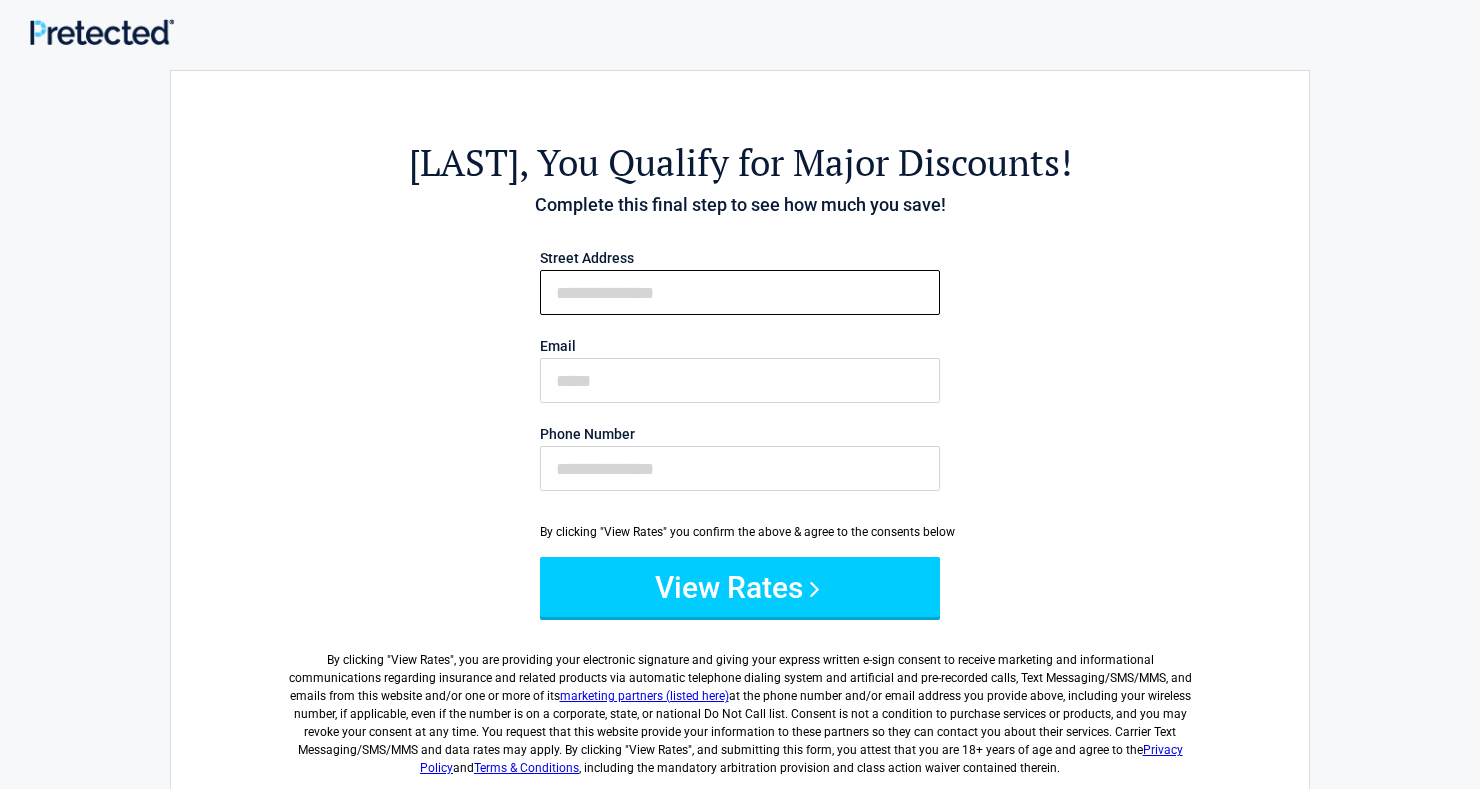 type on "**********" 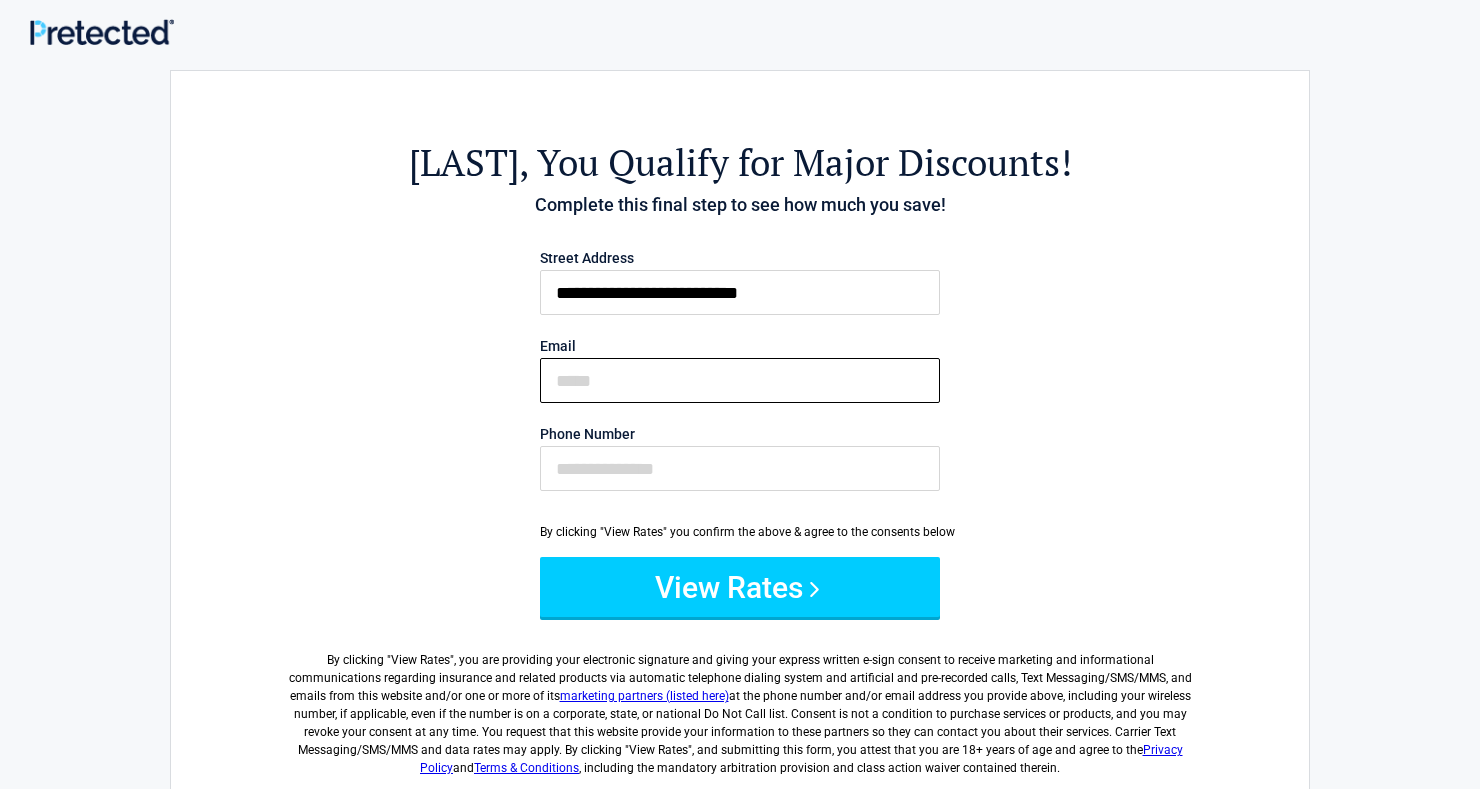 type on "**********" 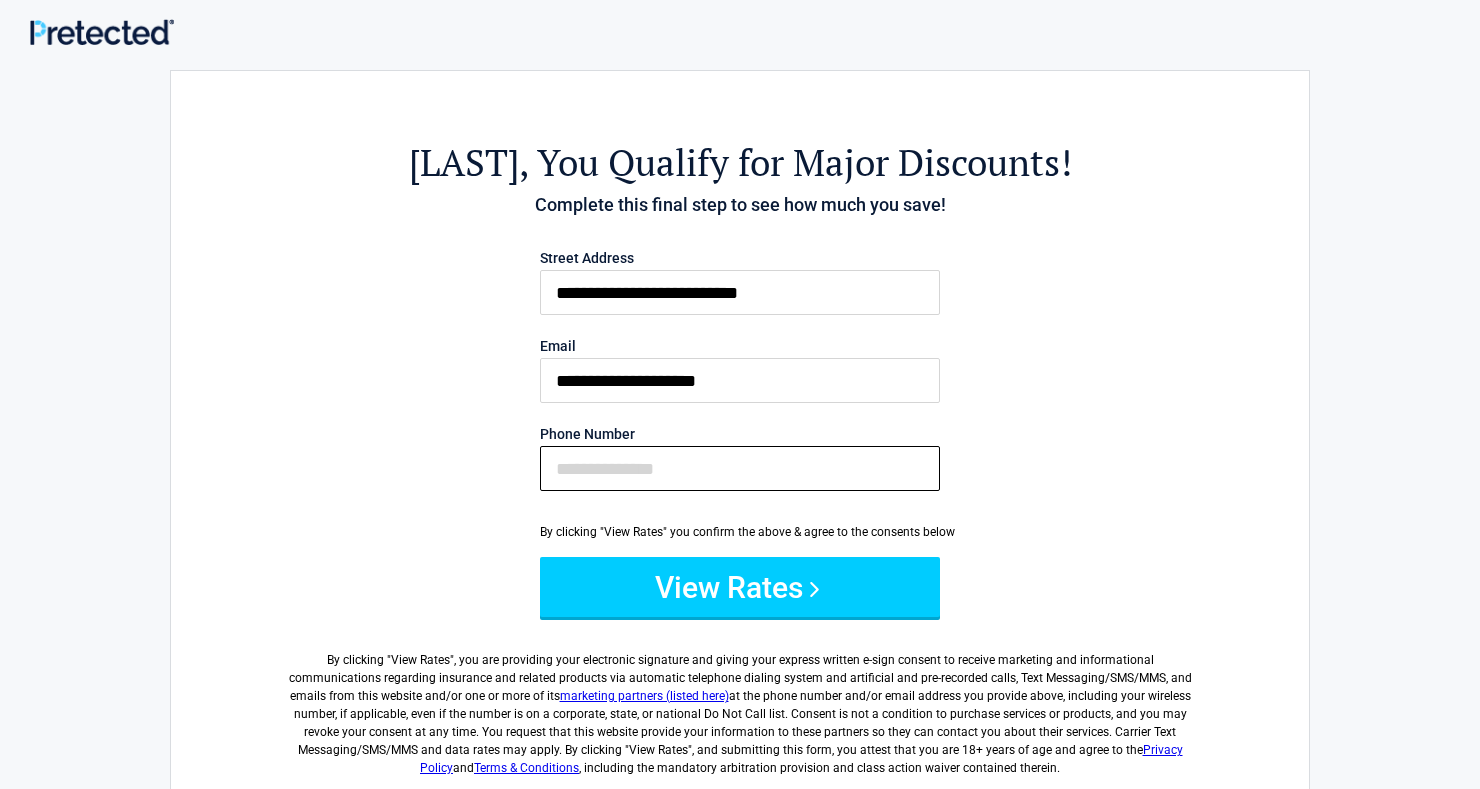 type on "**********" 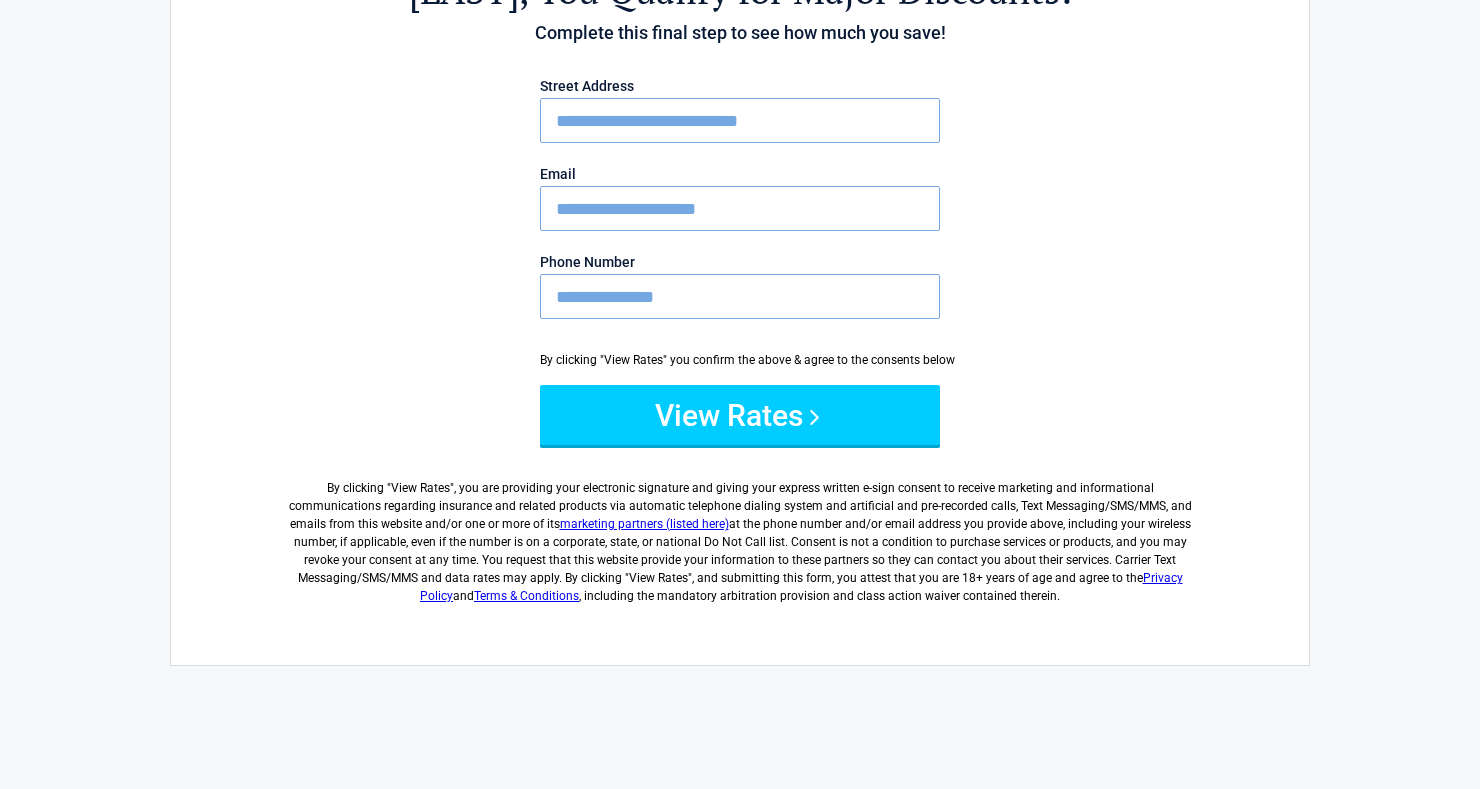 scroll, scrollTop: 174, scrollLeft: 0, axis: vertical 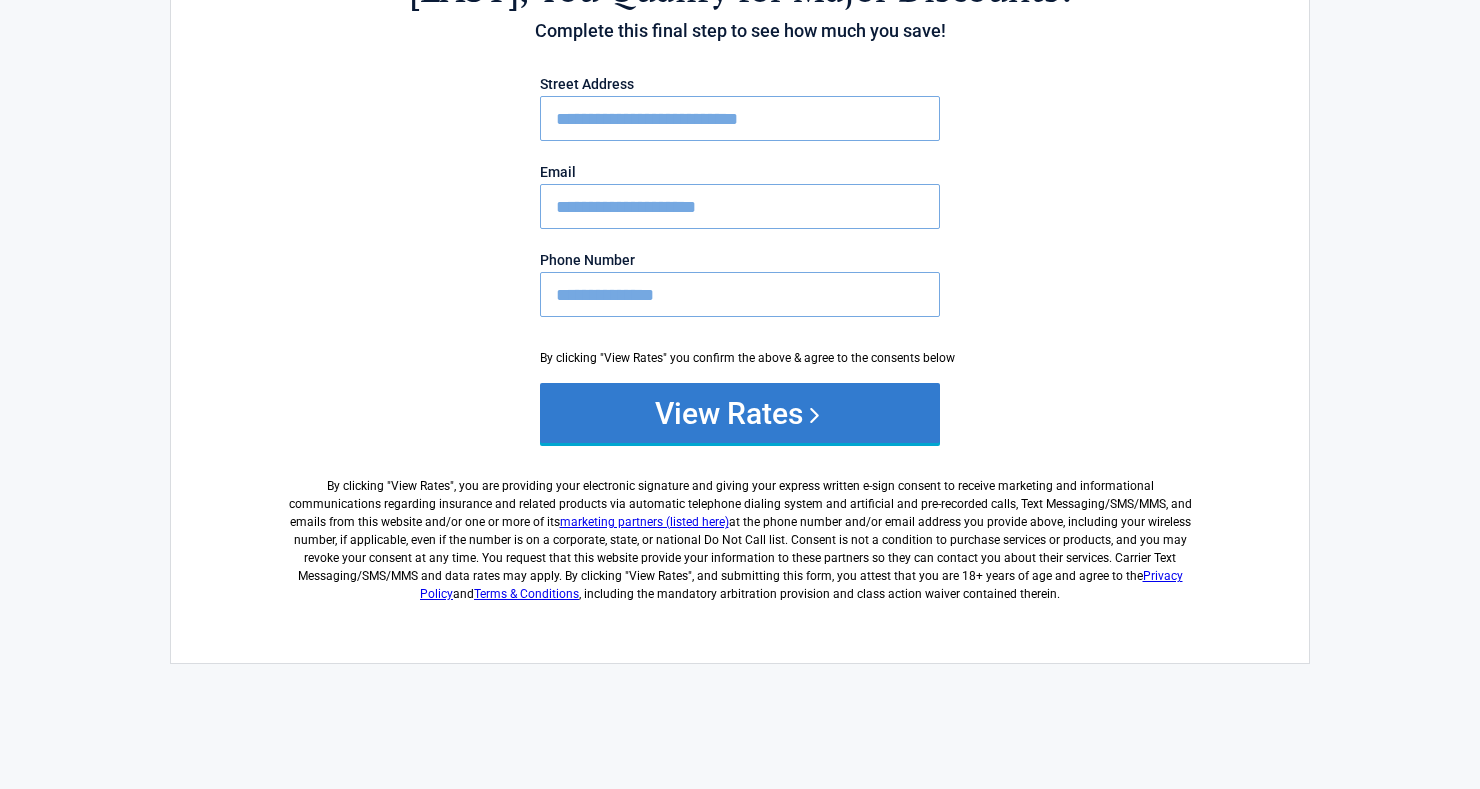 click on "View Rates" at bounding box center [740, 413] 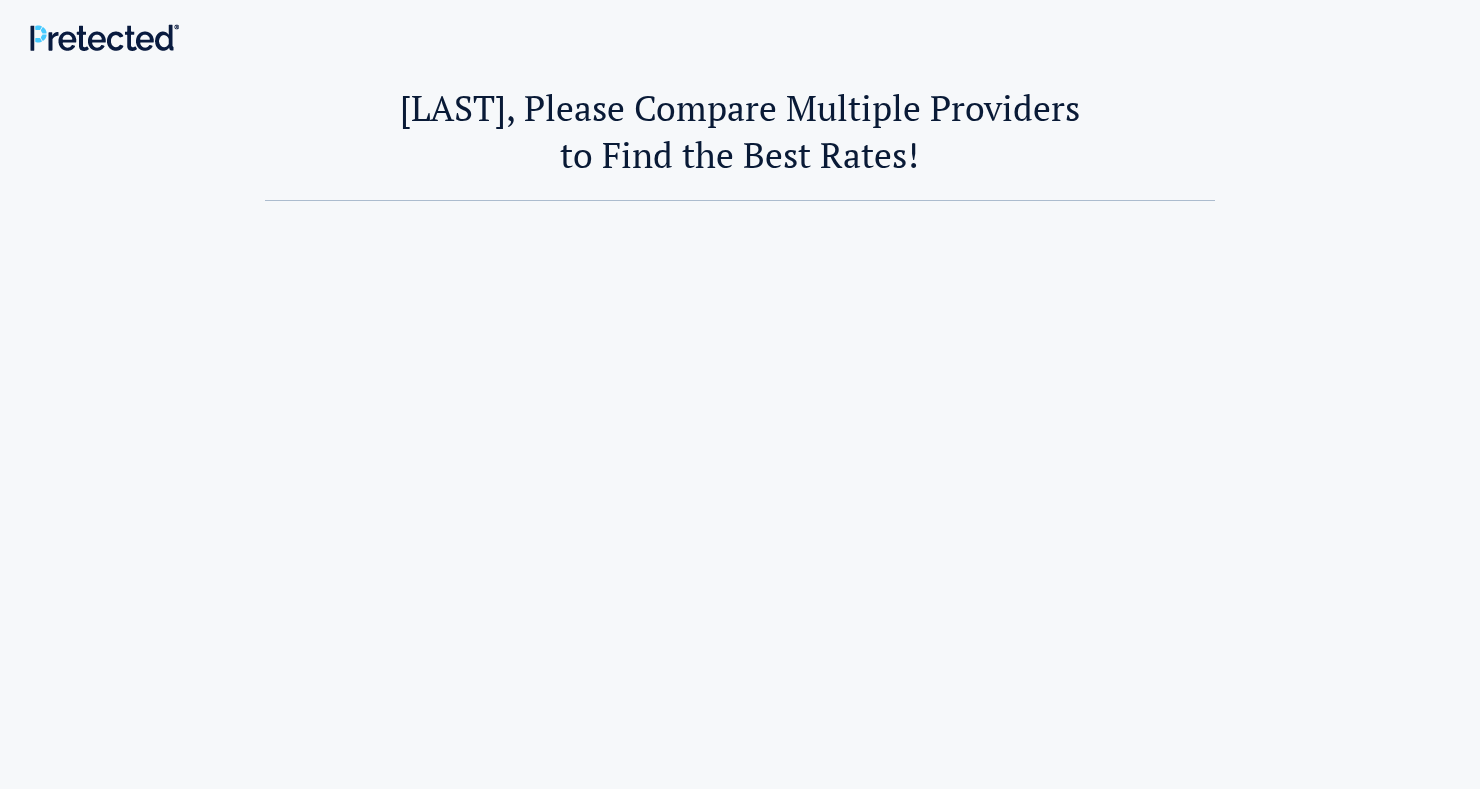scroll, scrollTop: 0, scrollLeft: 0, axis: both 